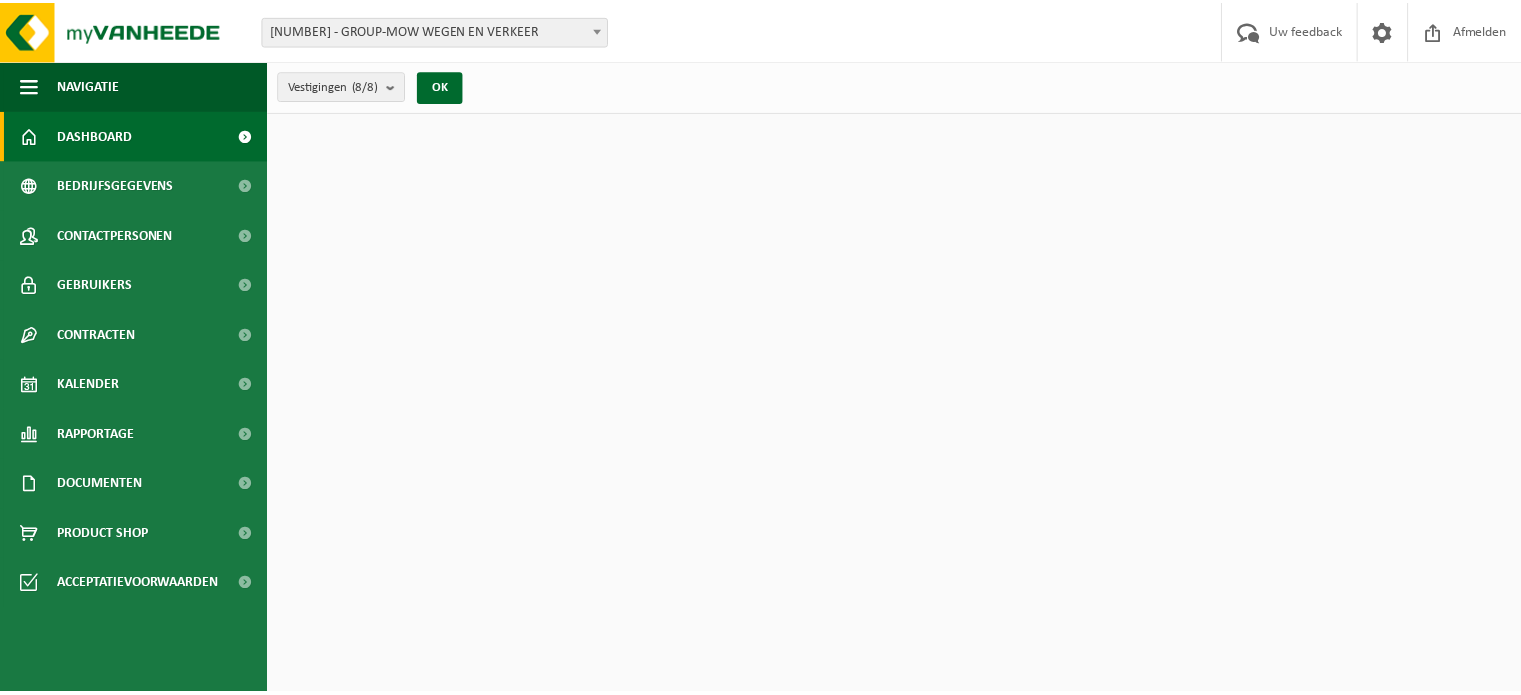 scroll, scrollTop: 0, scrollLeft: 0, axis: both 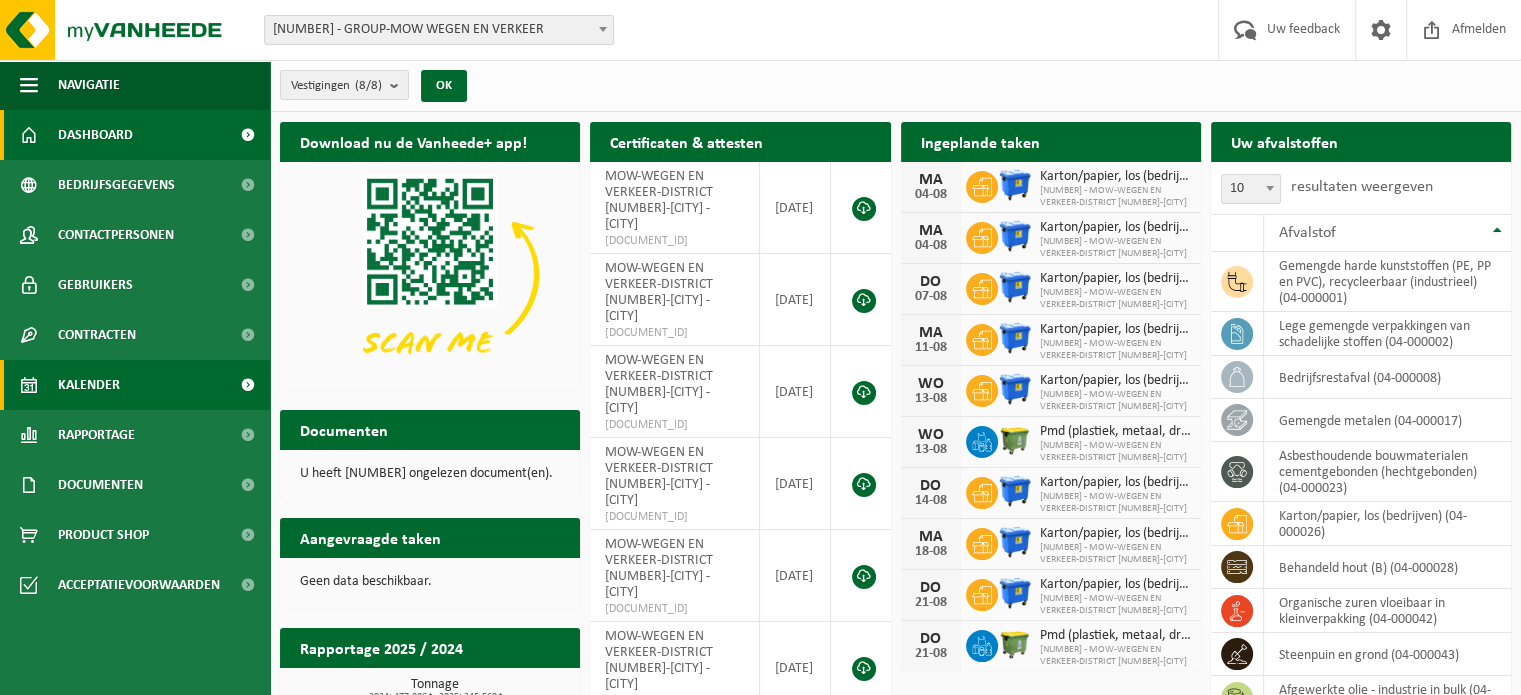 click on "Kalender" at bounding box center (135, 385) 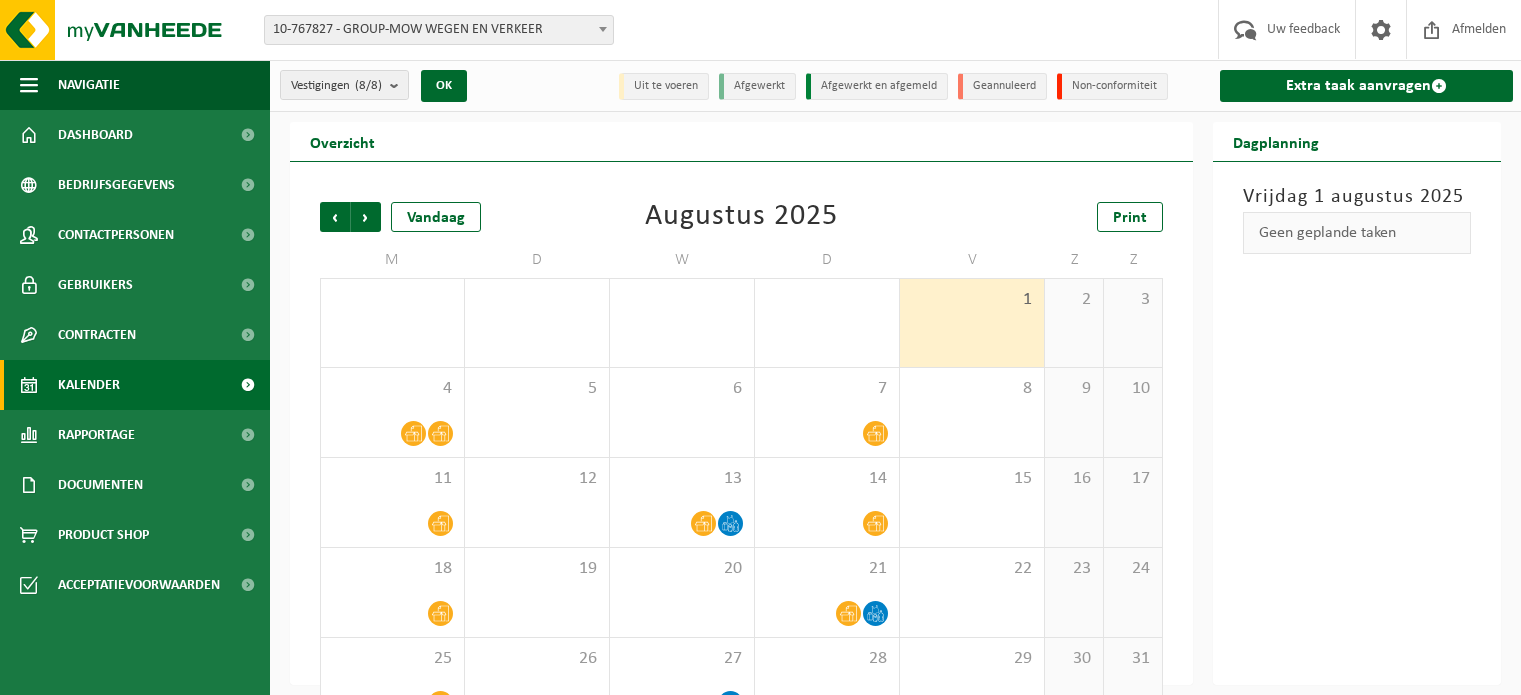 scroll, scrollTop: 0, scrollLeft: 0, axis: both 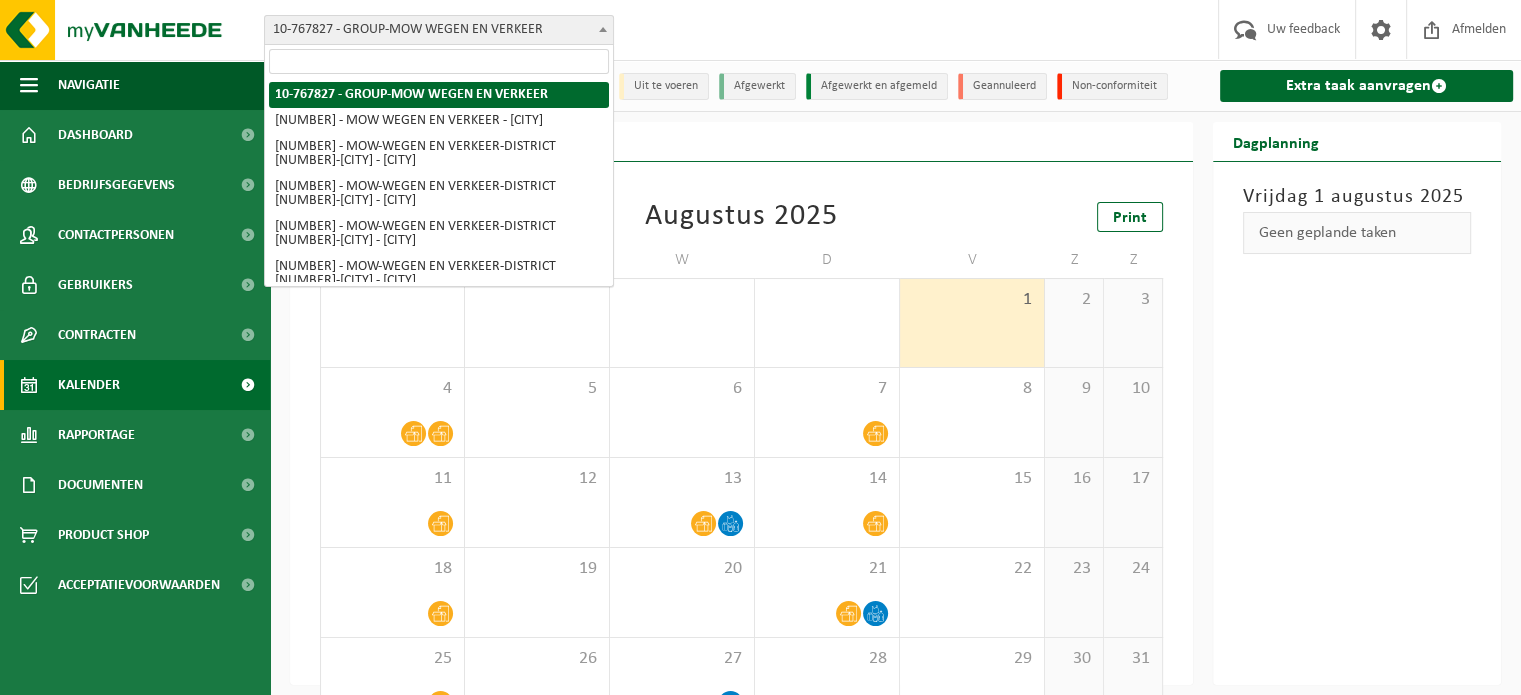 click at bounding box center [603, 29] 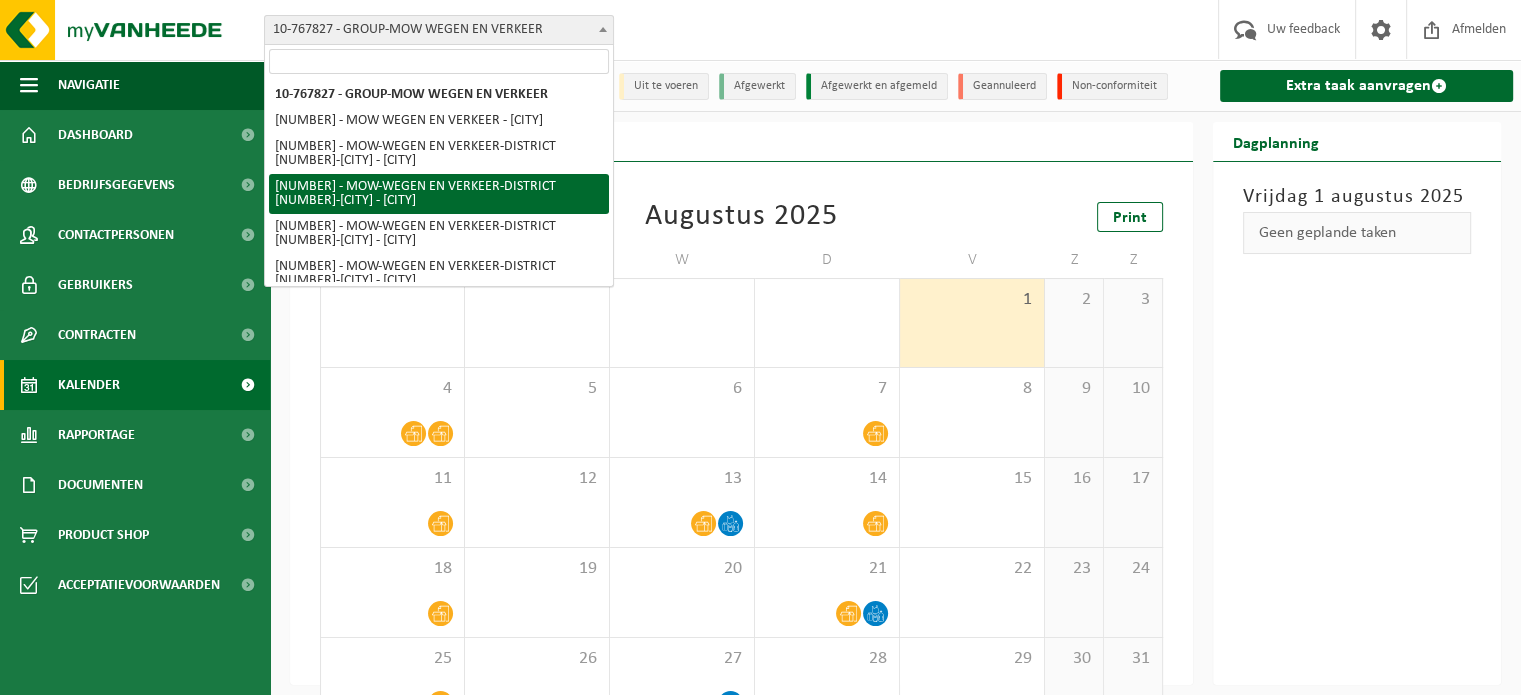 select on "1850" 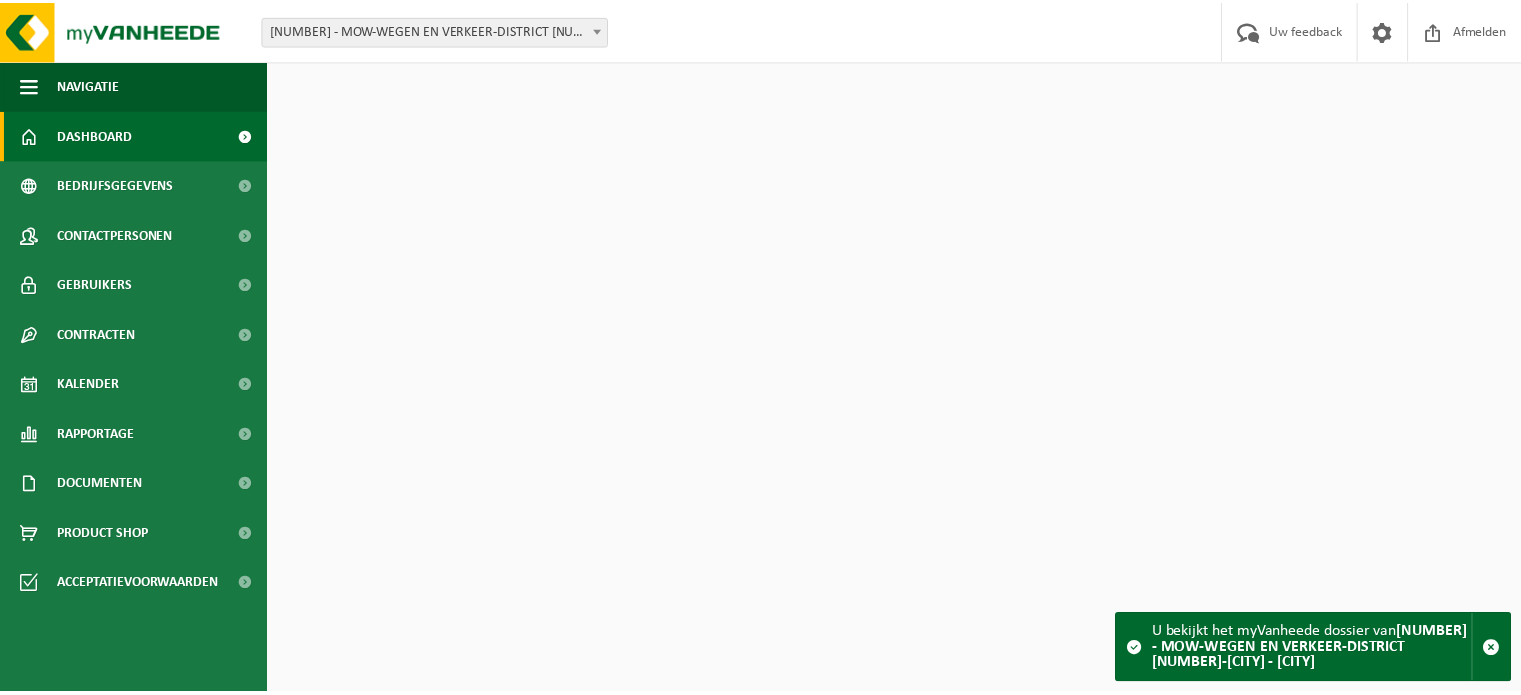 scroll, scrollTop: 0, scrollLeft: 0, axis: both 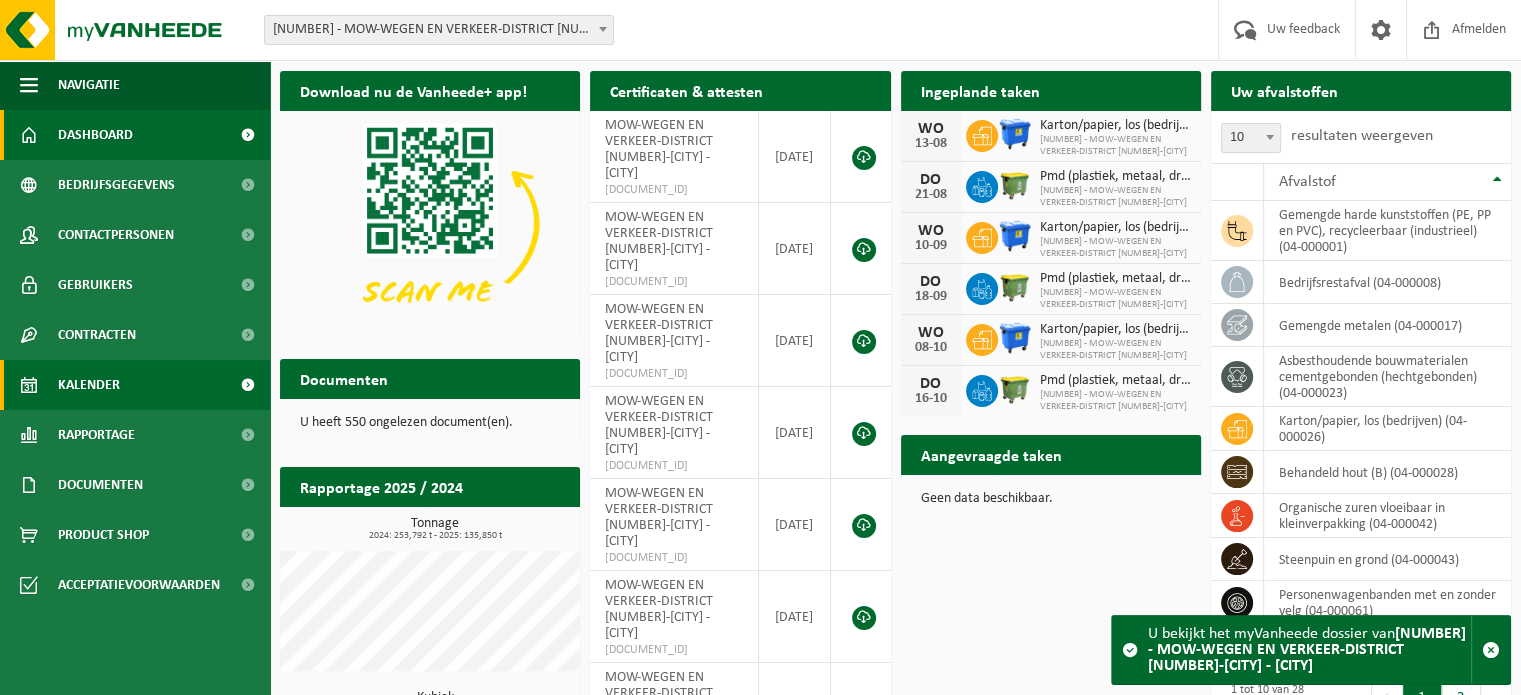 click on "Kalender" at bounding box center (135, 385) 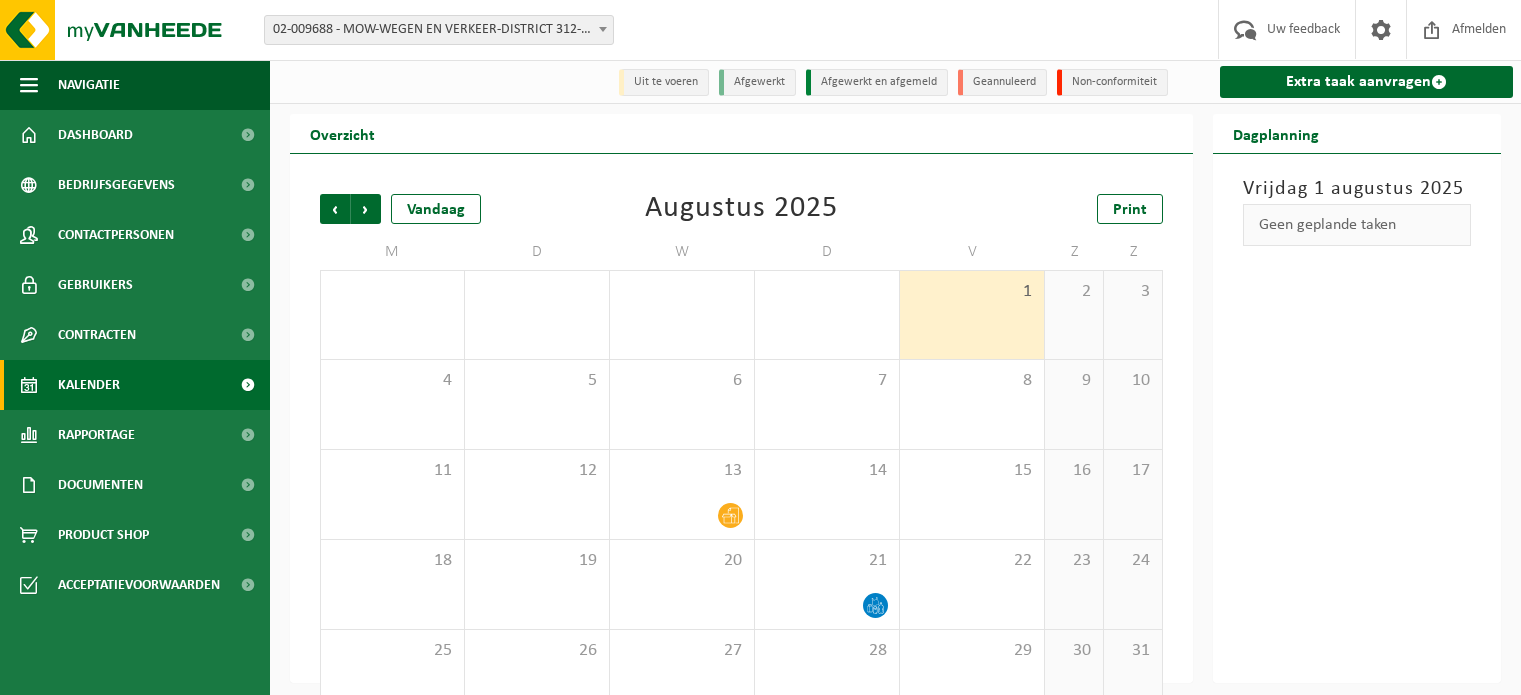 scroll, scrollTop: 0, scrollLeft: 0, axis: both 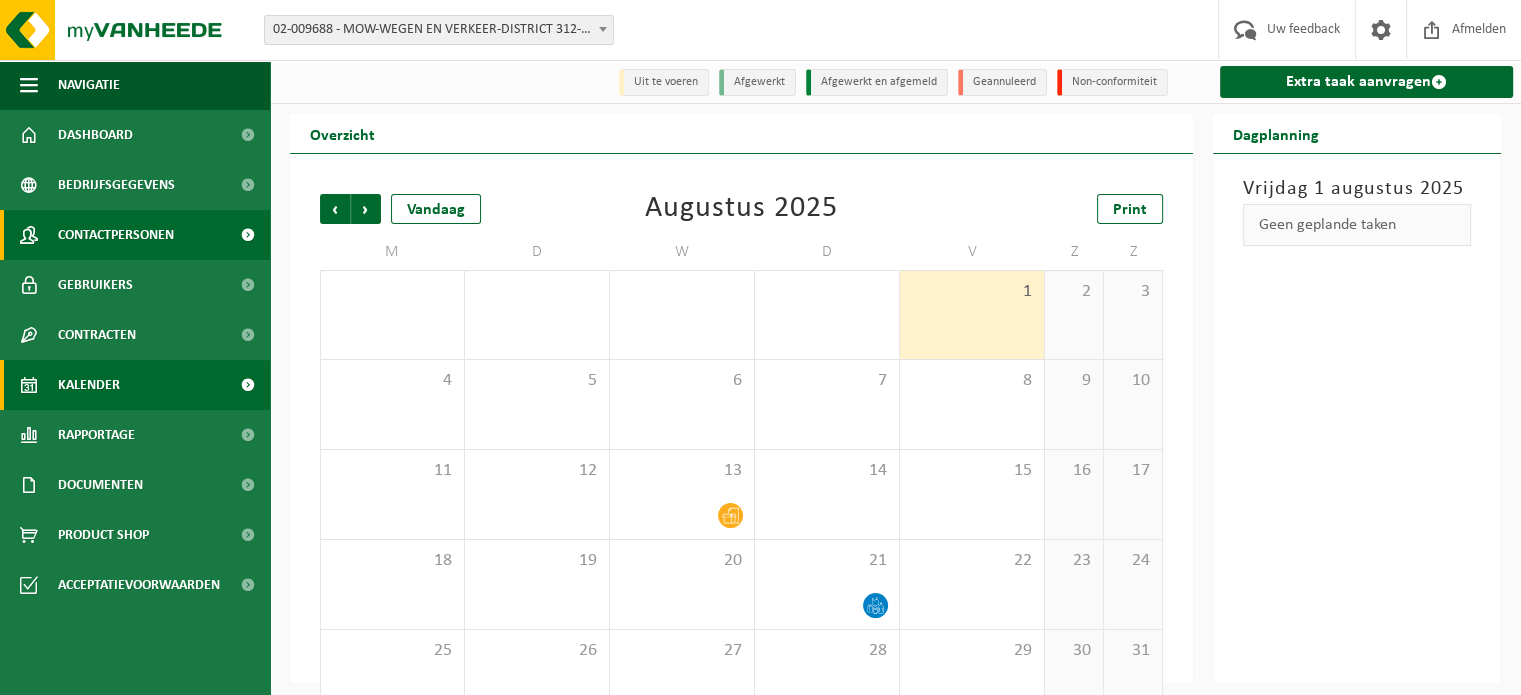 click on "Contactpersonen" at bounding box center [116, 235] 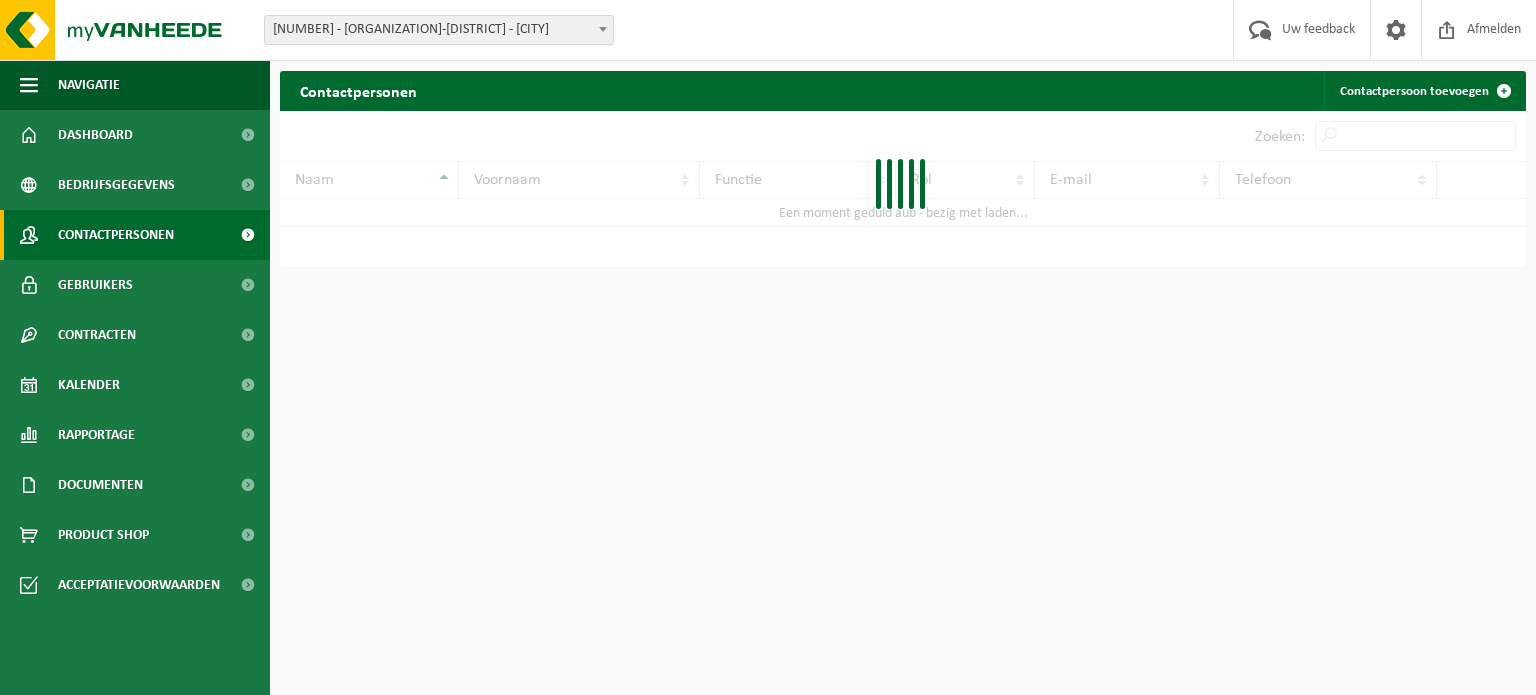 scroll, scrollTop: 0, scrollLeft: 0, axis: both 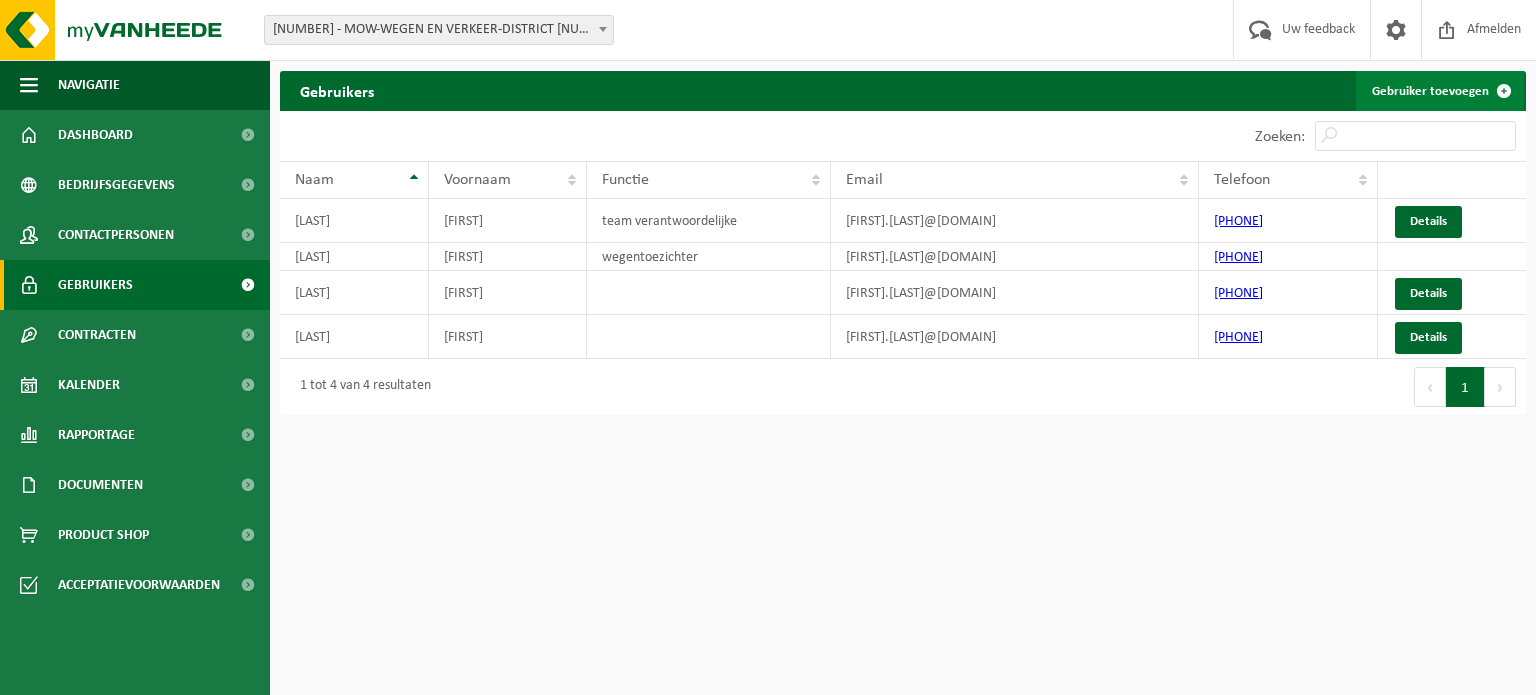 click on "Gebruiker toevoegen" at bounding box center (1440, 91) 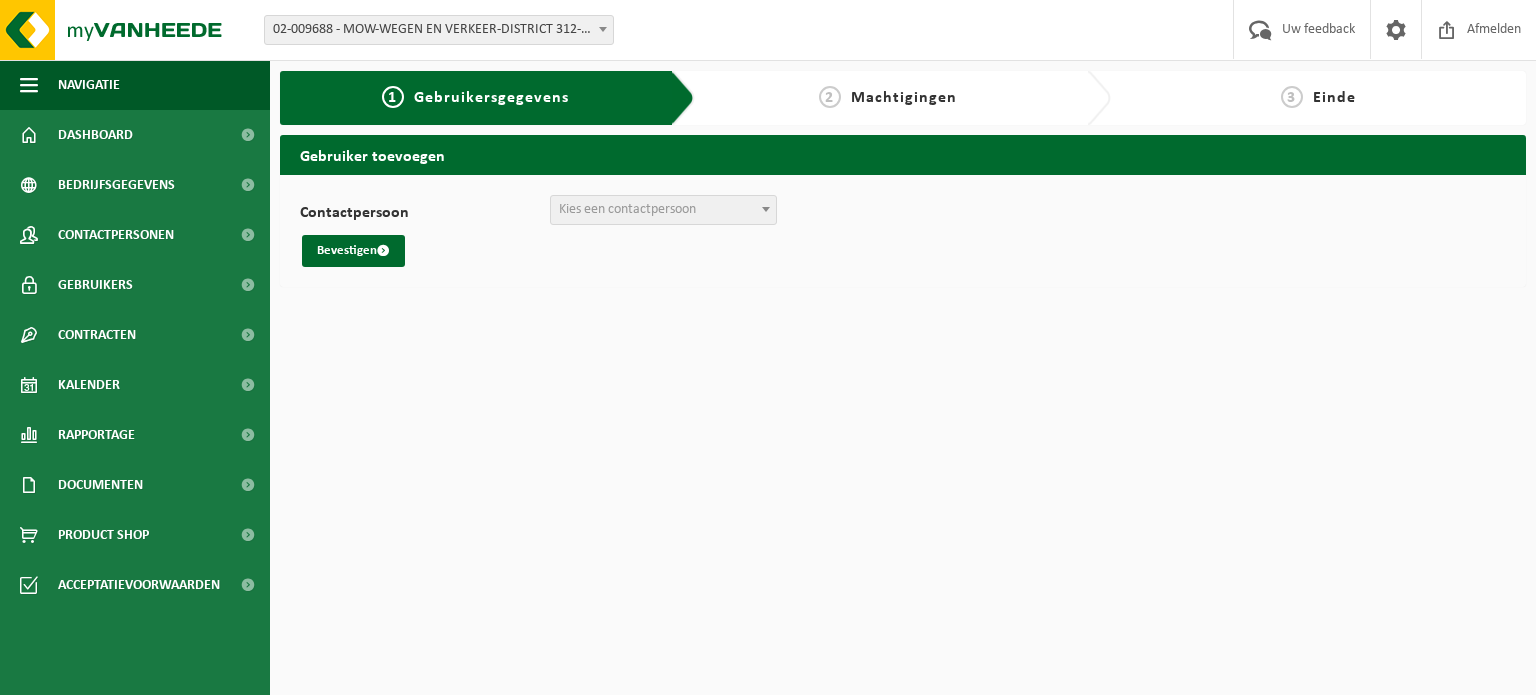 scroll, scrollTop: 0, scrollLeft: 0, axis: both 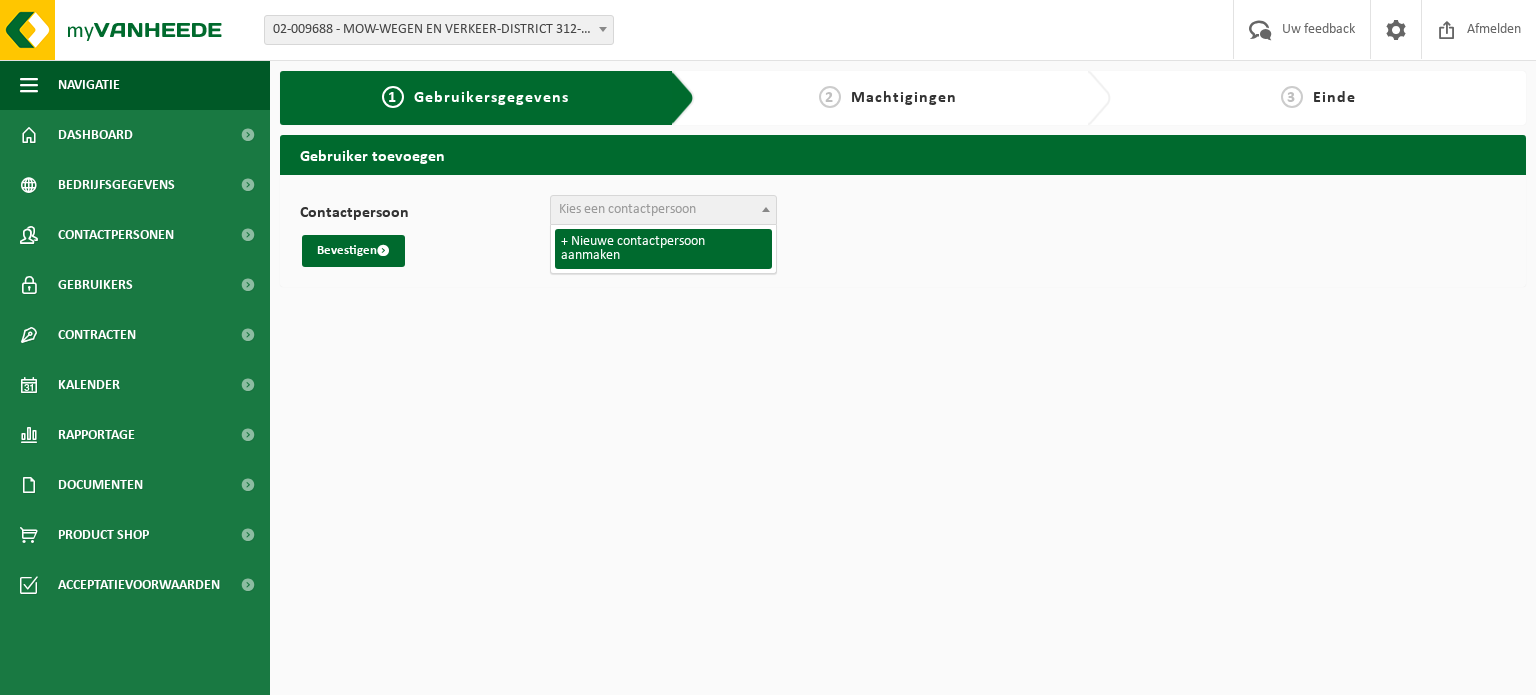 click on "Kies een contactpersoon" at bounding box center (627, 209) 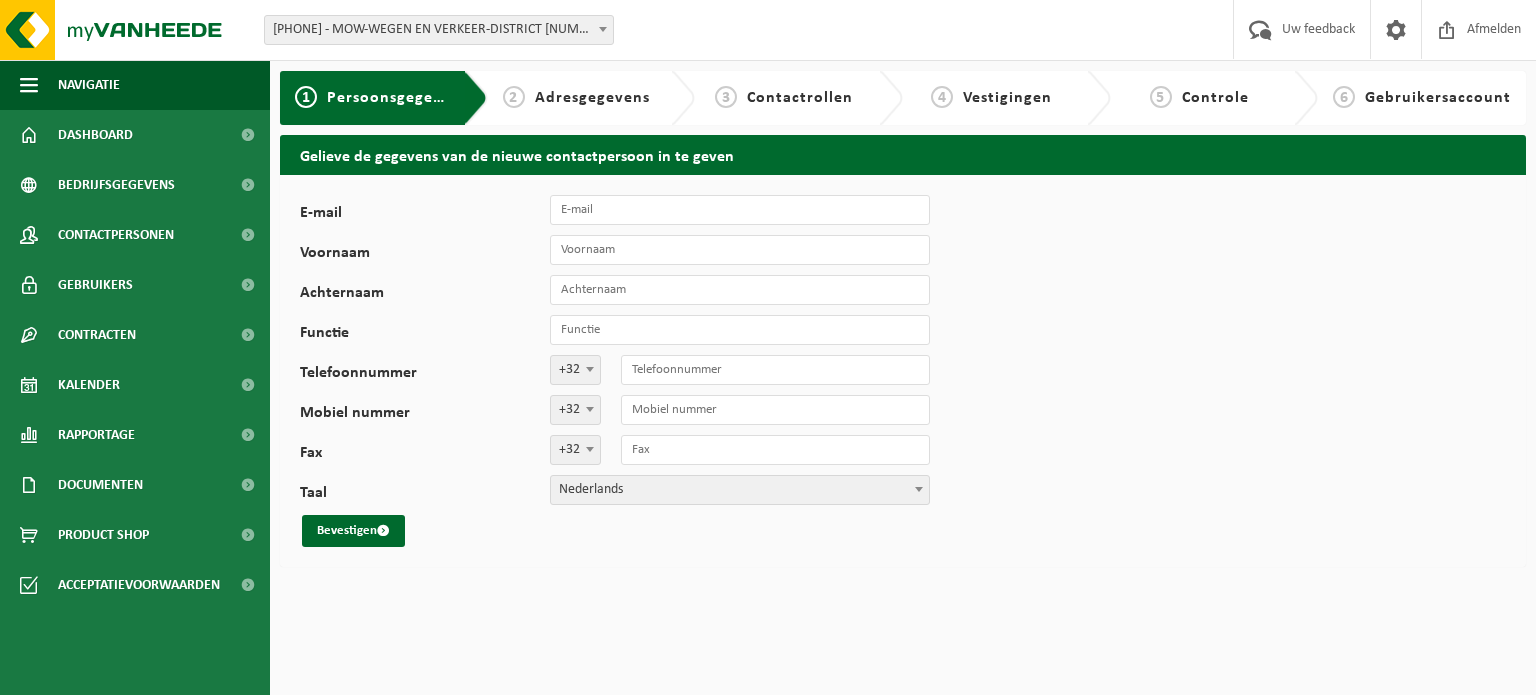 scroll, scrollTop: 0, scrollLeft: 0, axis: both 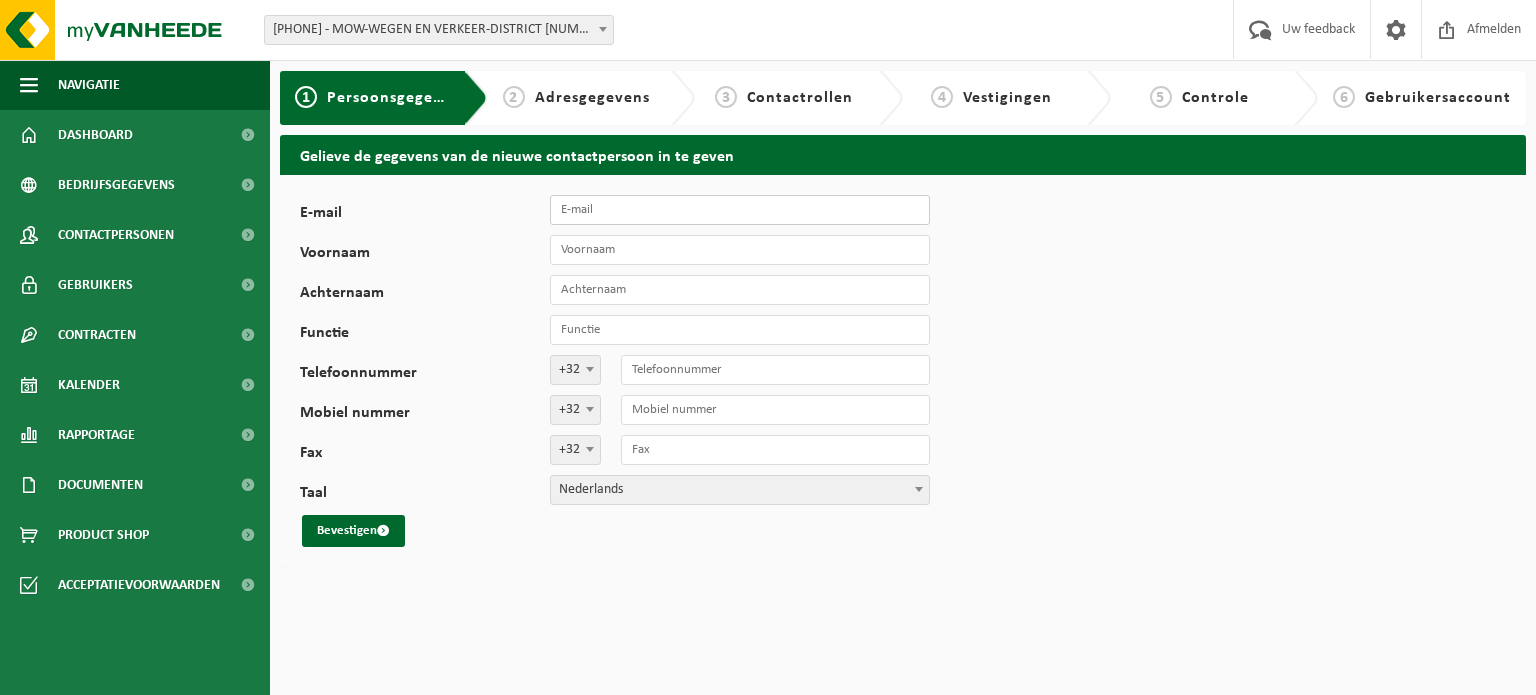 click on "E-mail" at bounding box center [740, 210] 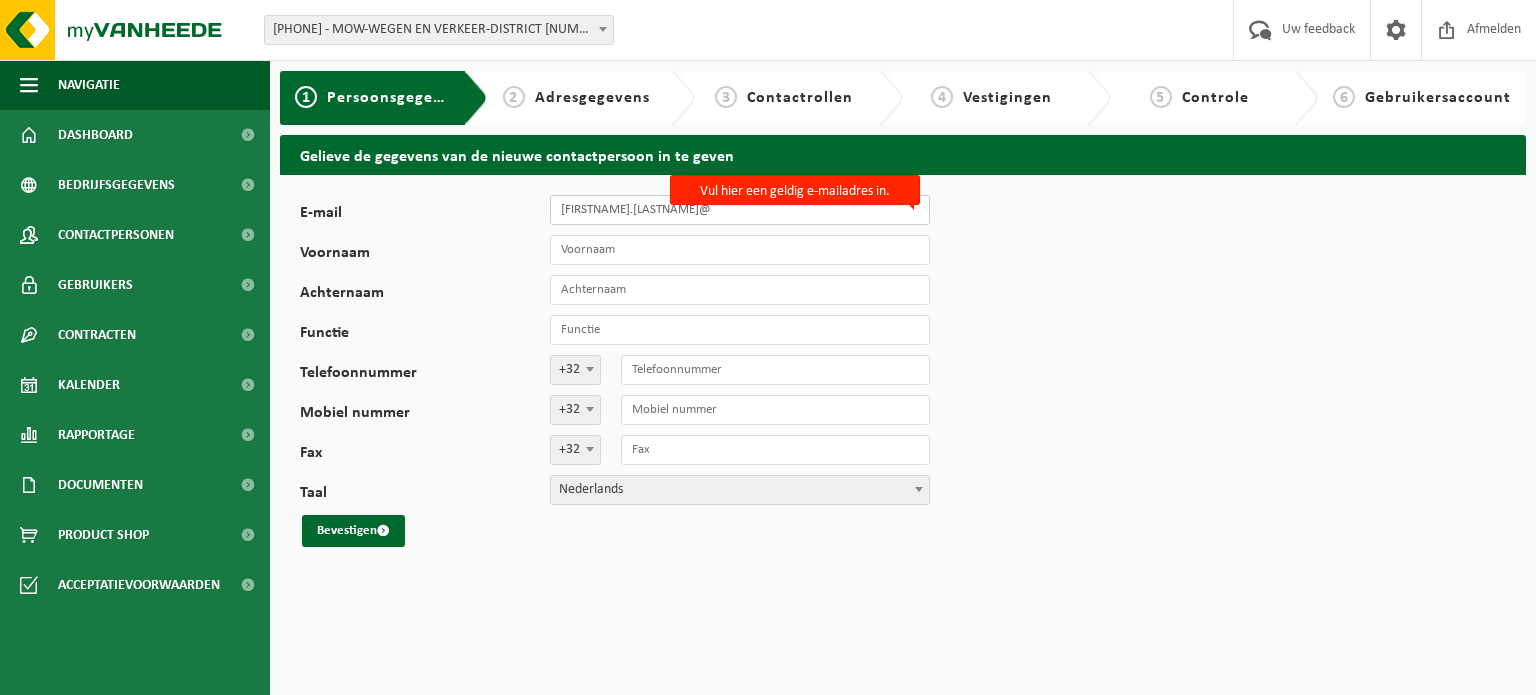 click on "stefaan.creupelandt@" at bounding box center (740, 210) 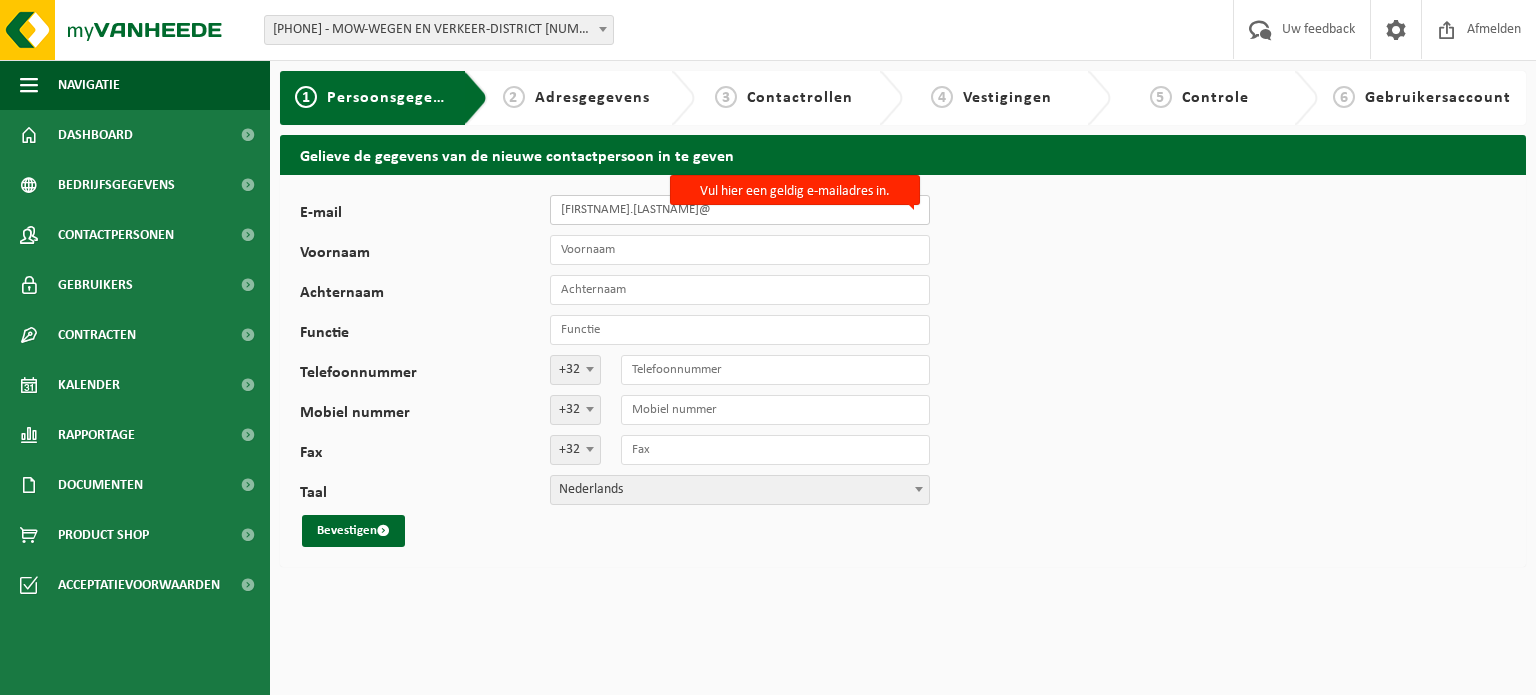 paste on "mow.vlaanderen.be" 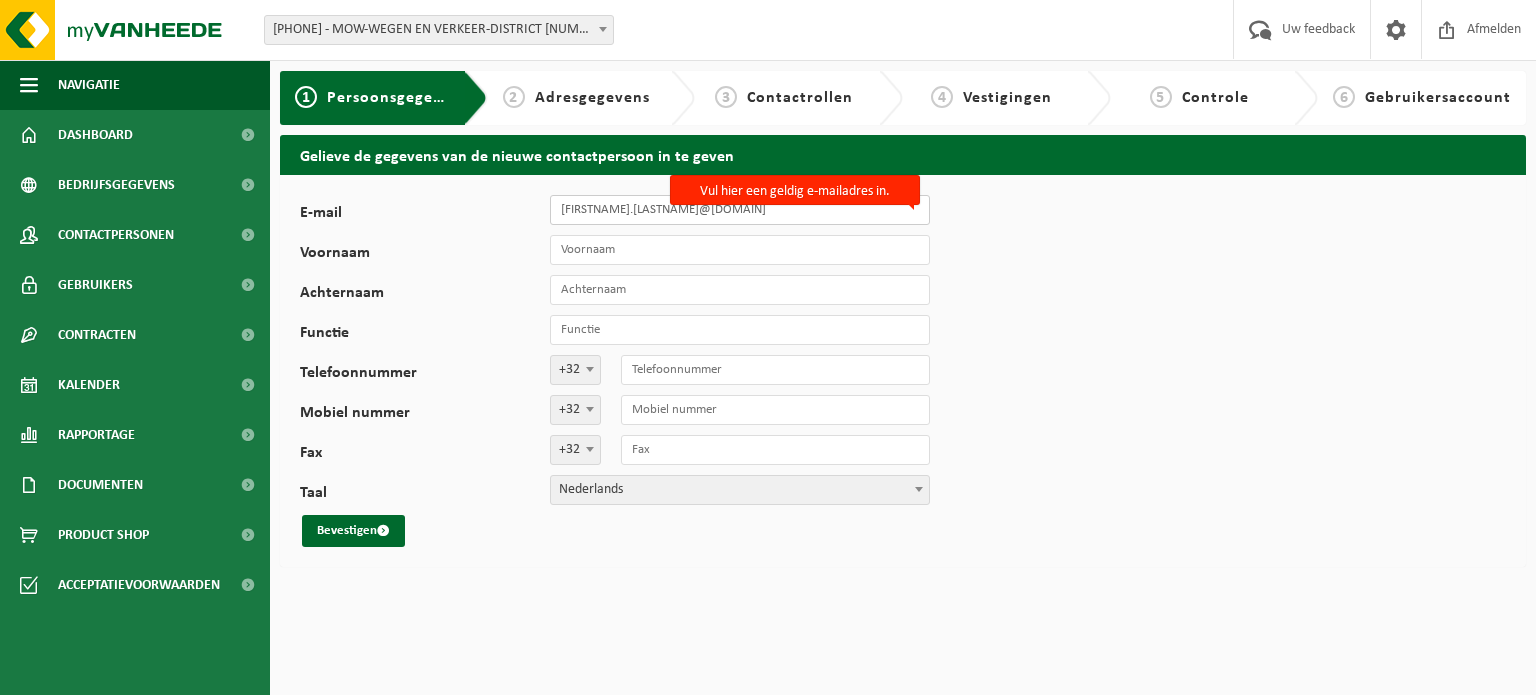 type on "stefaan.creupelandt@mow.vlaanderen.be" 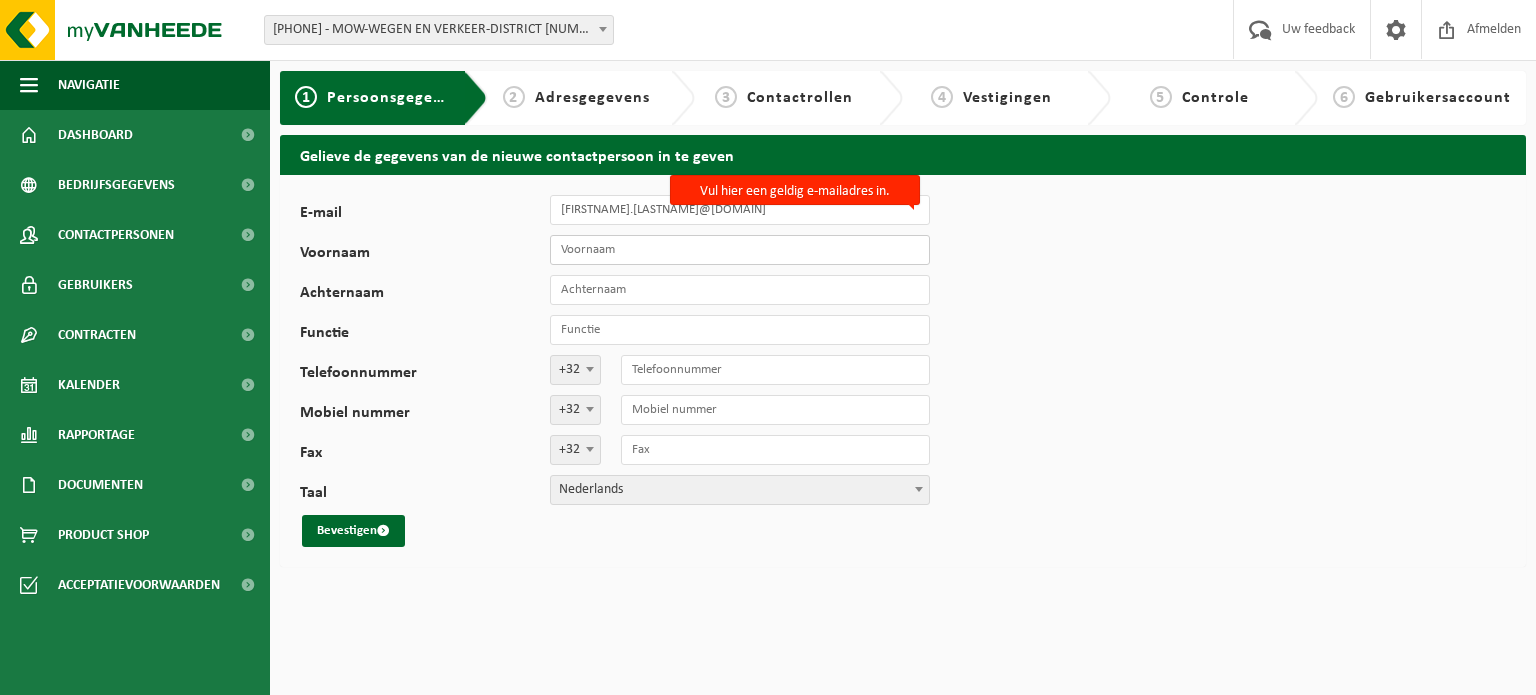 click on "Voornaam" at bounding box center [740, 250] 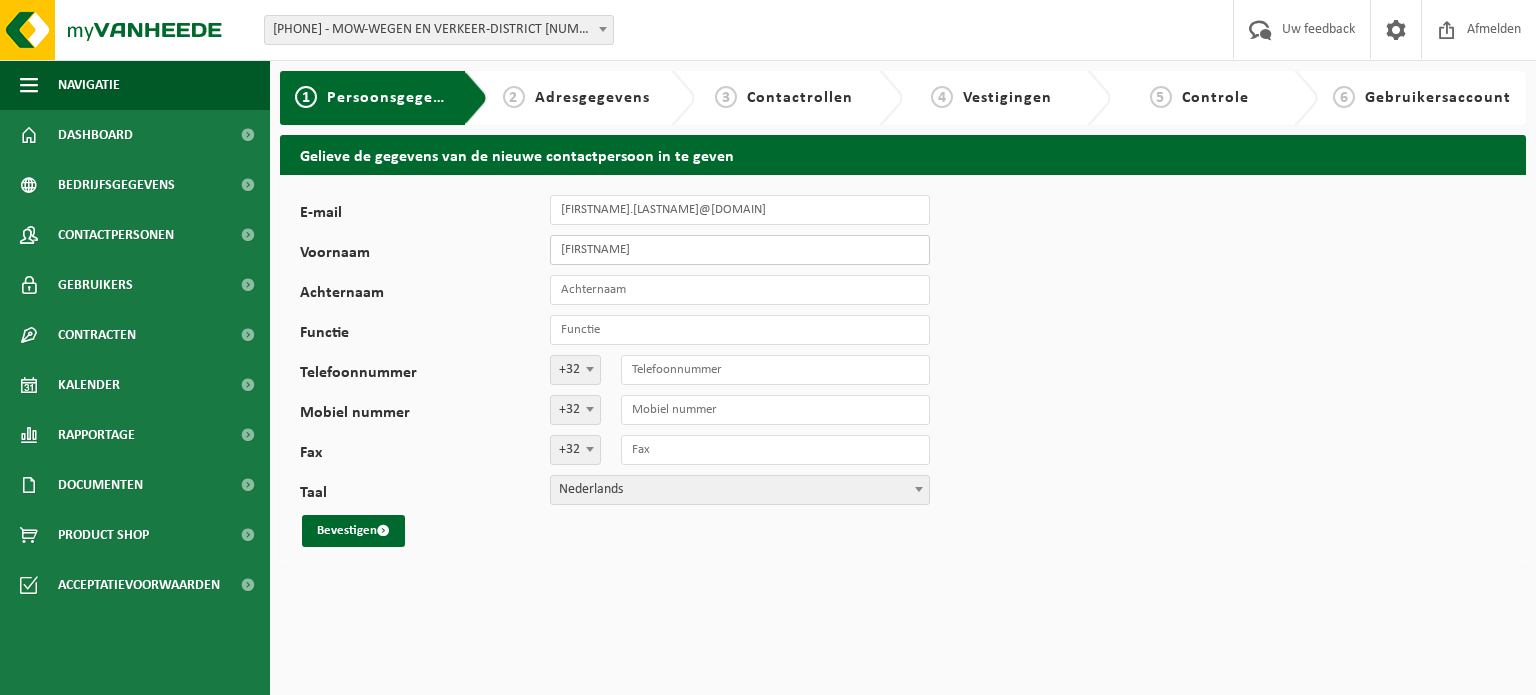 type on "Stefaan" 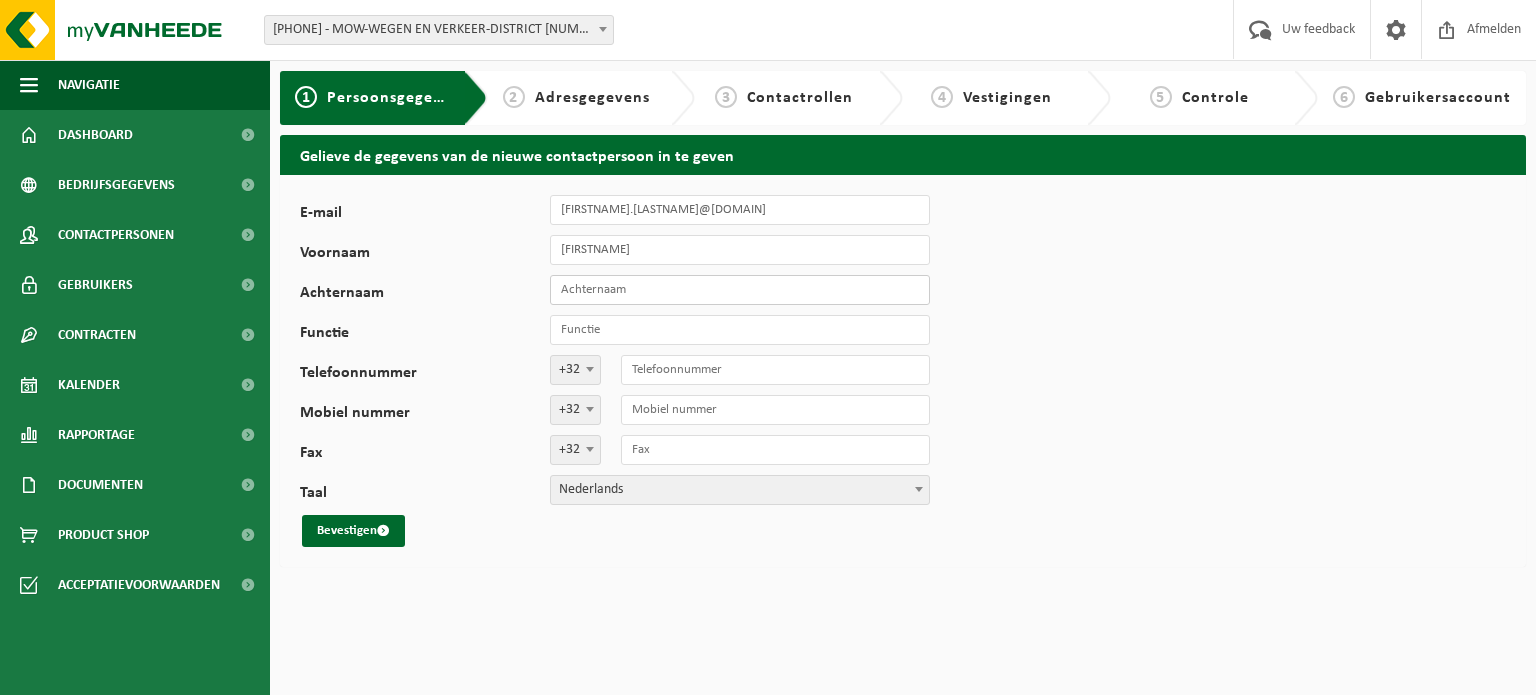click on "Achternaam" at bounding box center (740, 290) 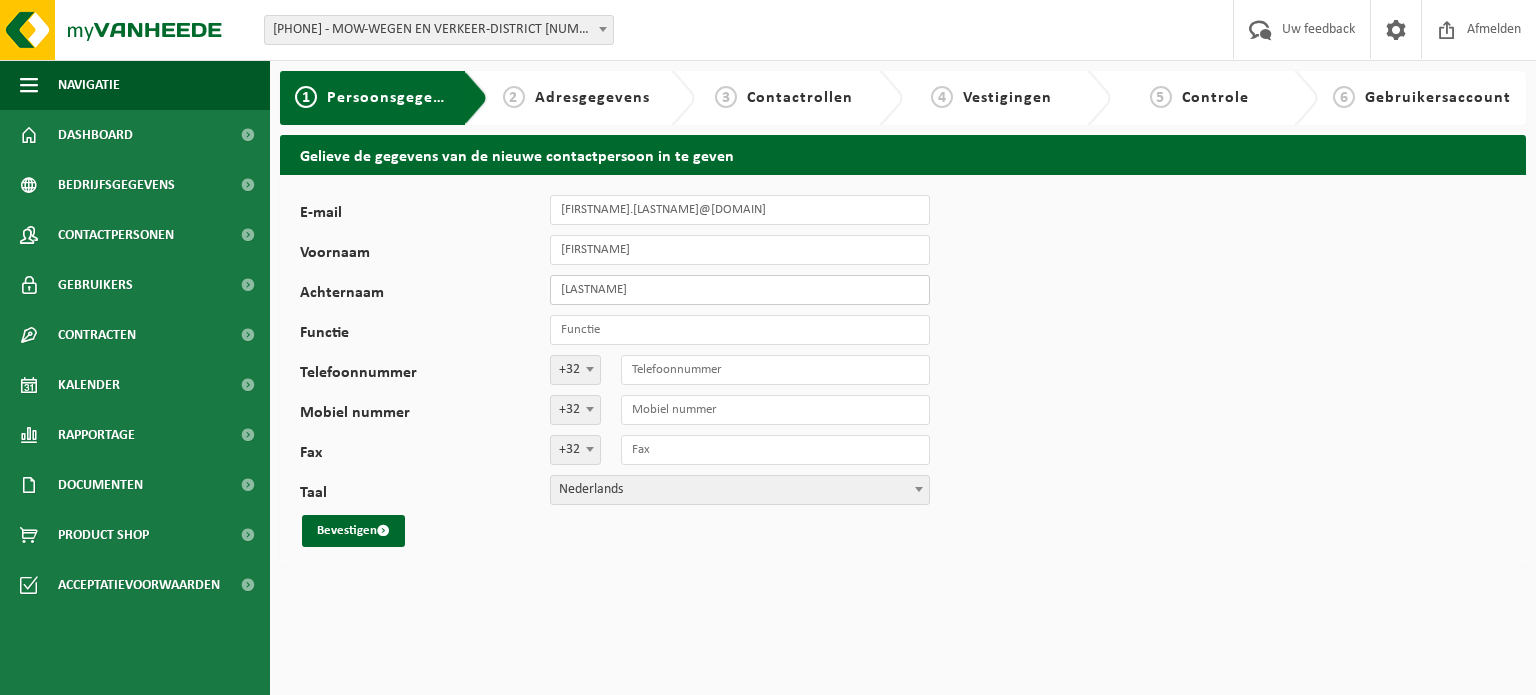 type on "creupelandt" 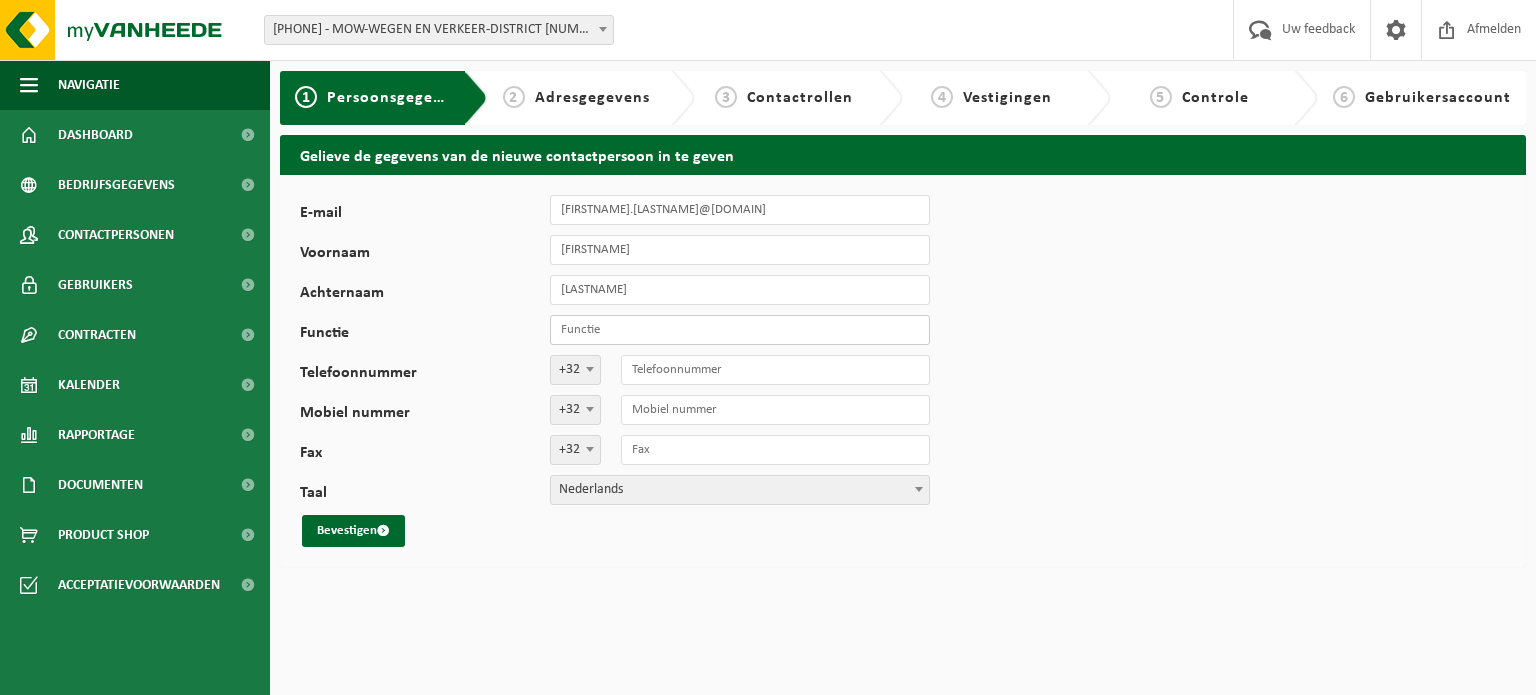 click on "Functie" at bounding box center (740, 330) 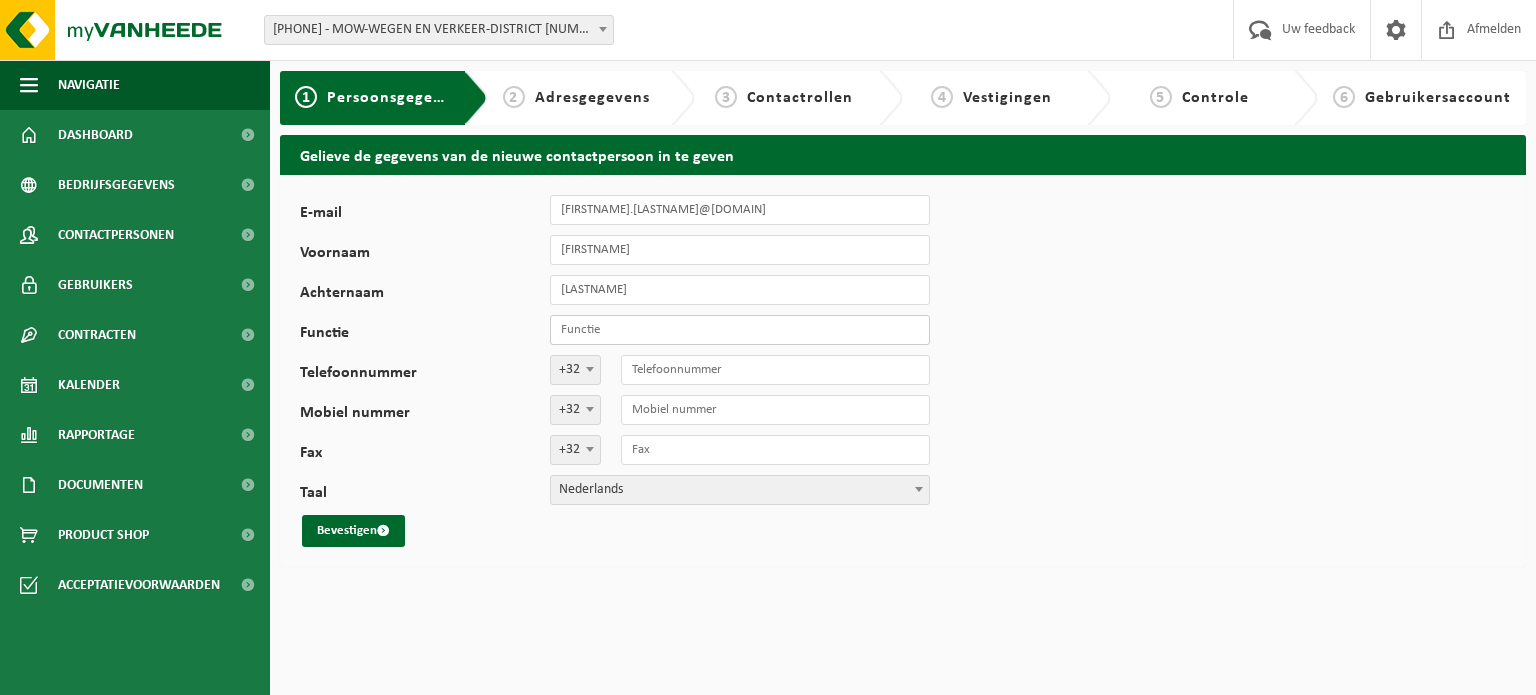 type on "w" 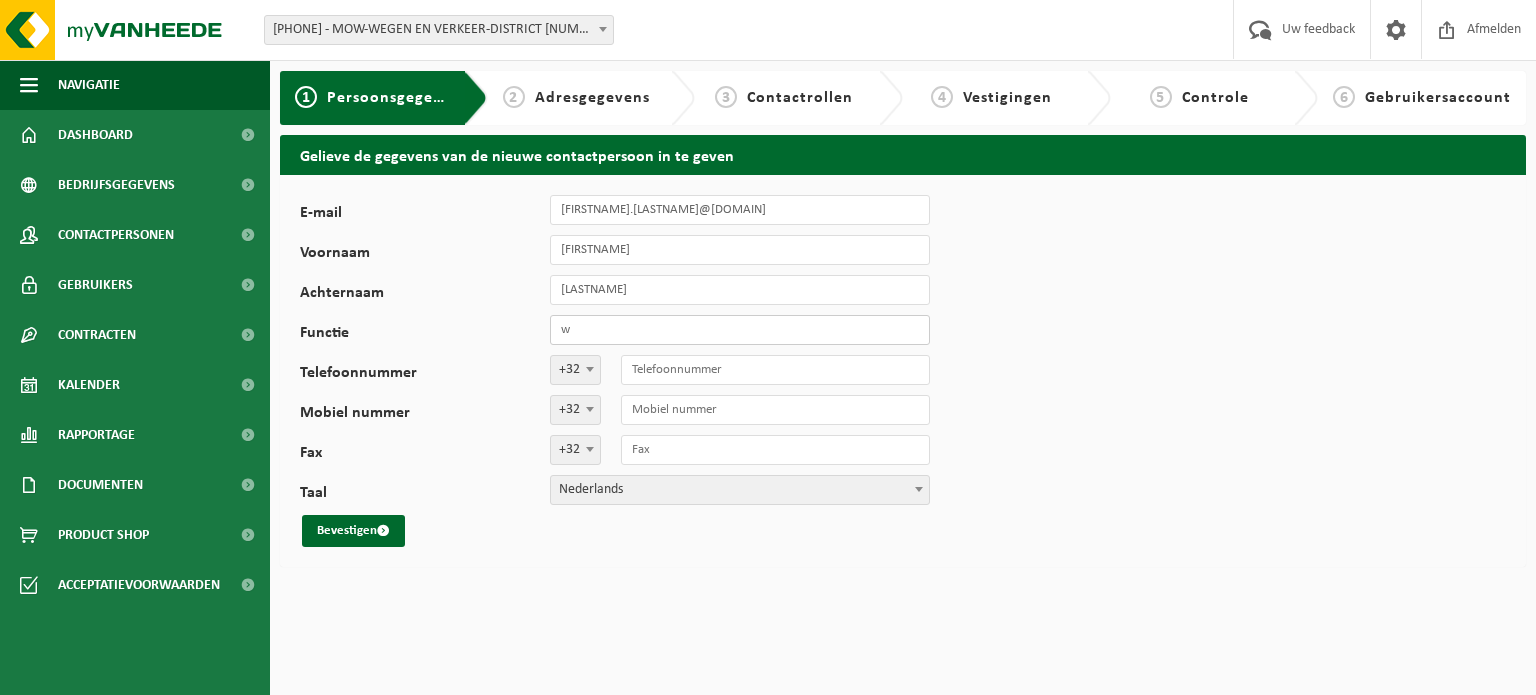 type 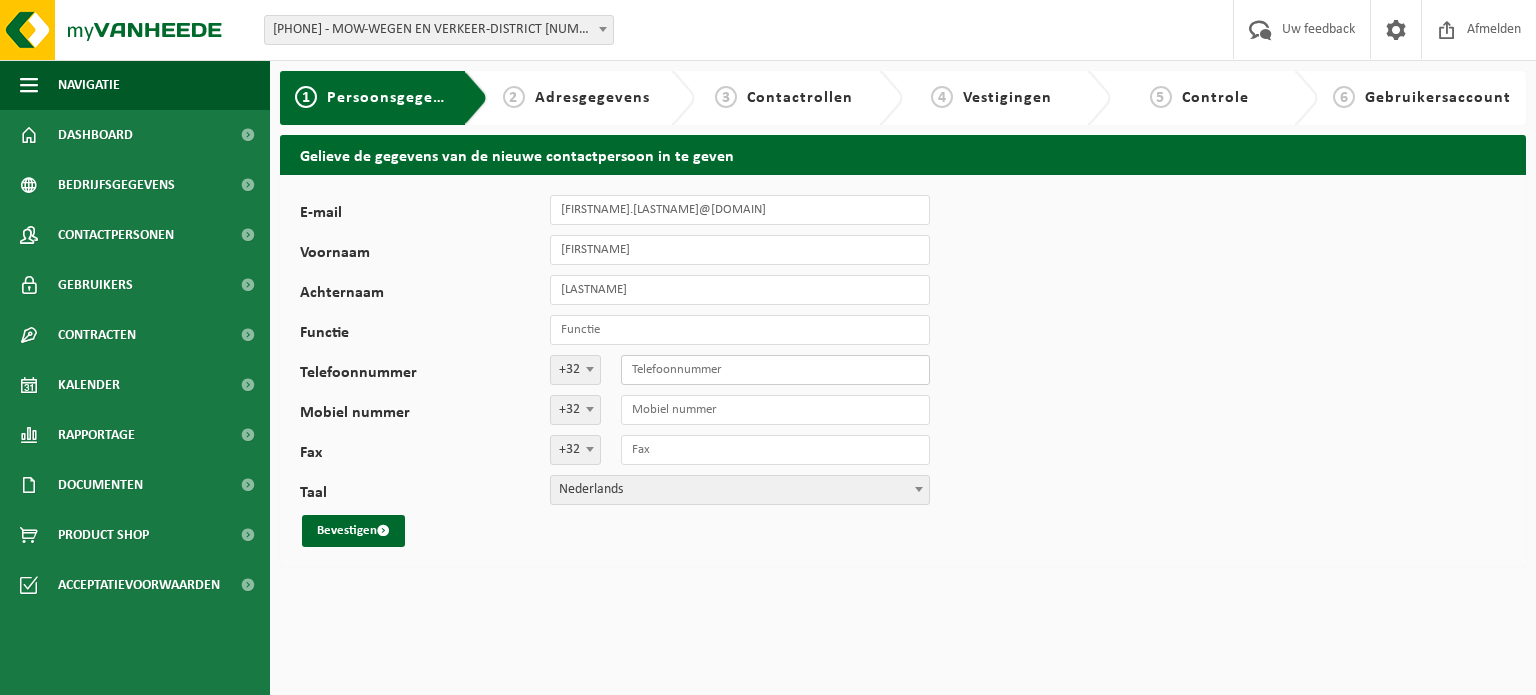 click on "Telefoonnummer" at bounding box center (775, 370) 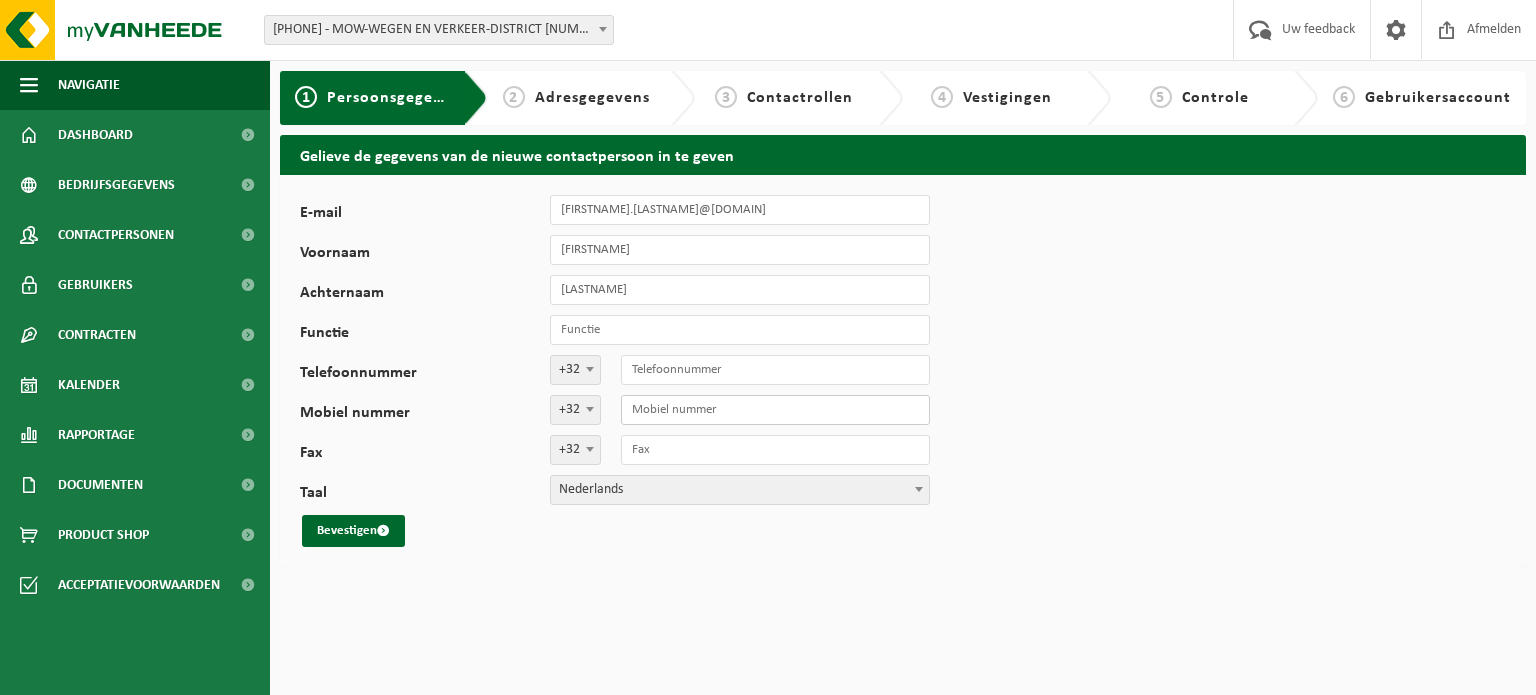 click on "Mobiel nummer" at bounding box center (775, 410) 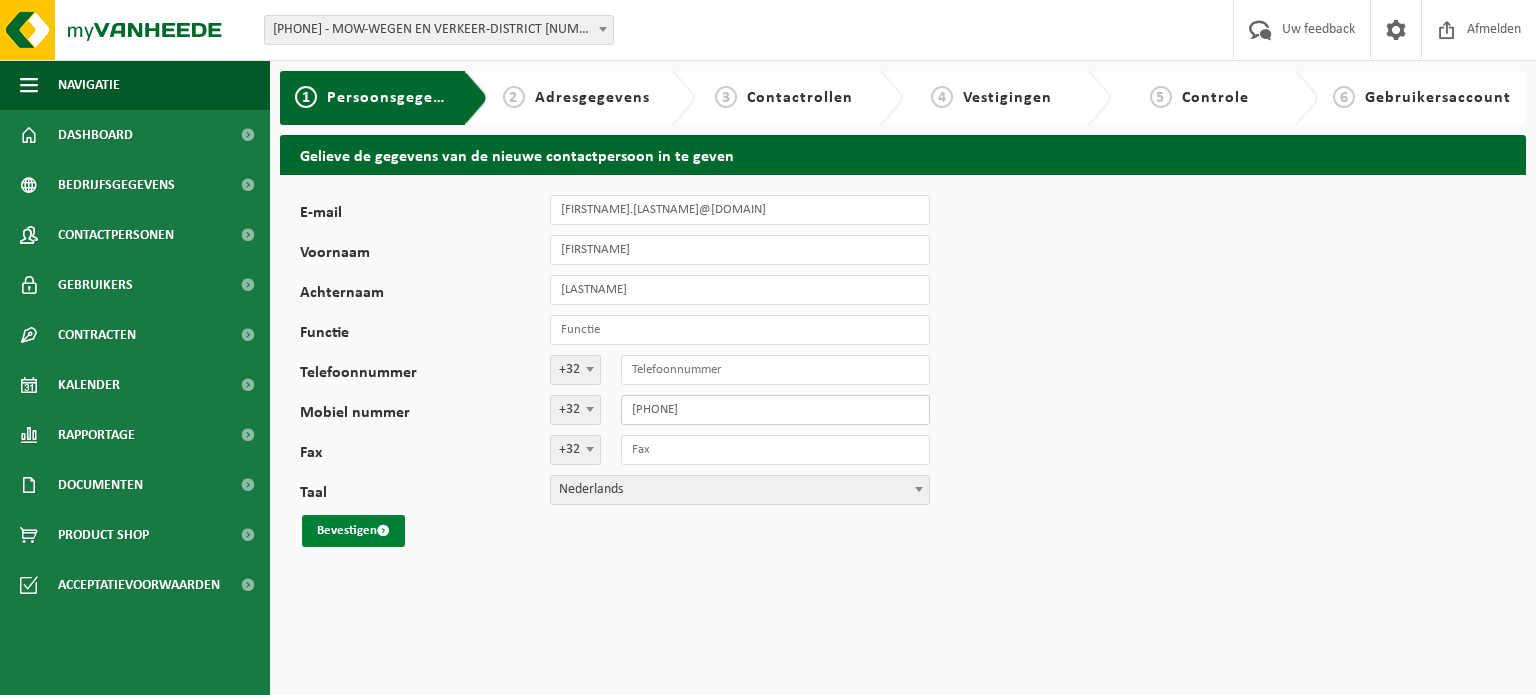 type on "0478560470" 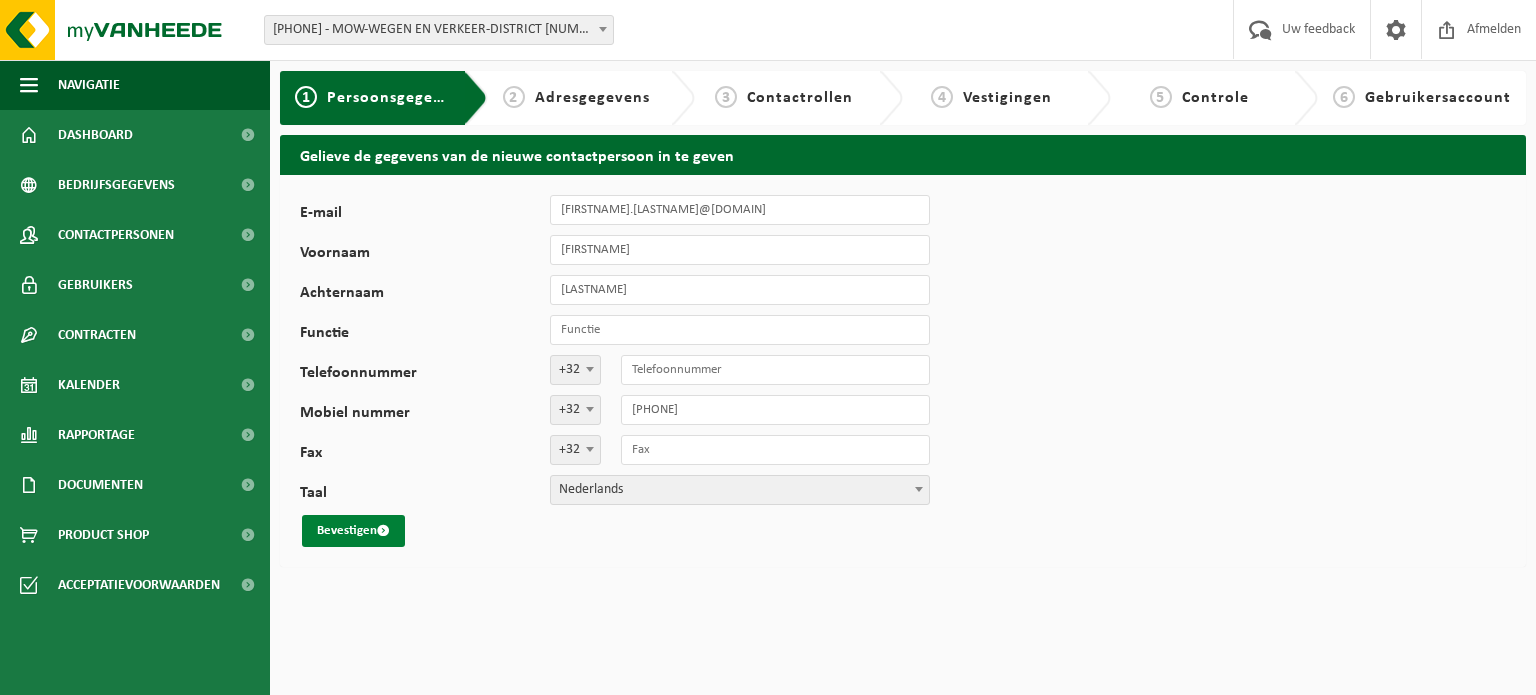 click on "Bevestigen" at bounding box center (353, 531) 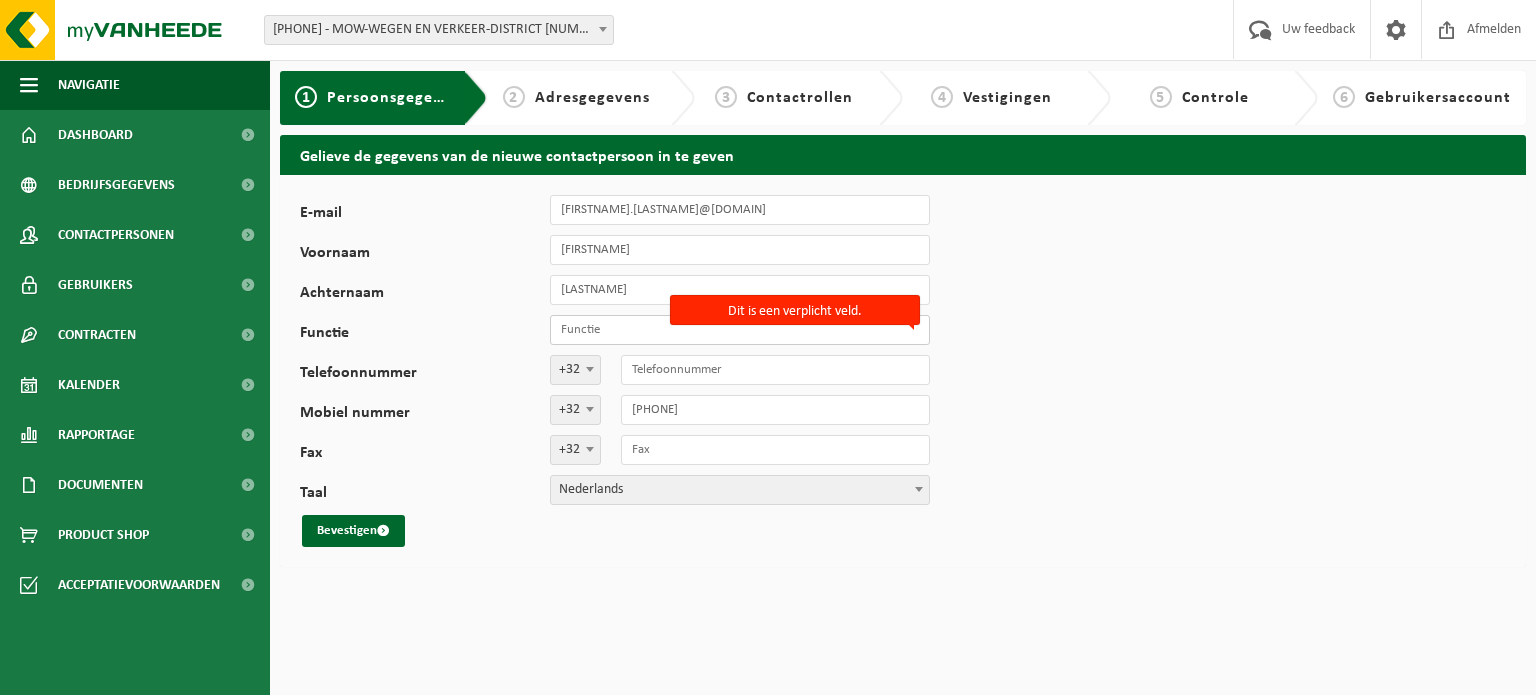 click on "Functie" at bounding box center (740, 330) 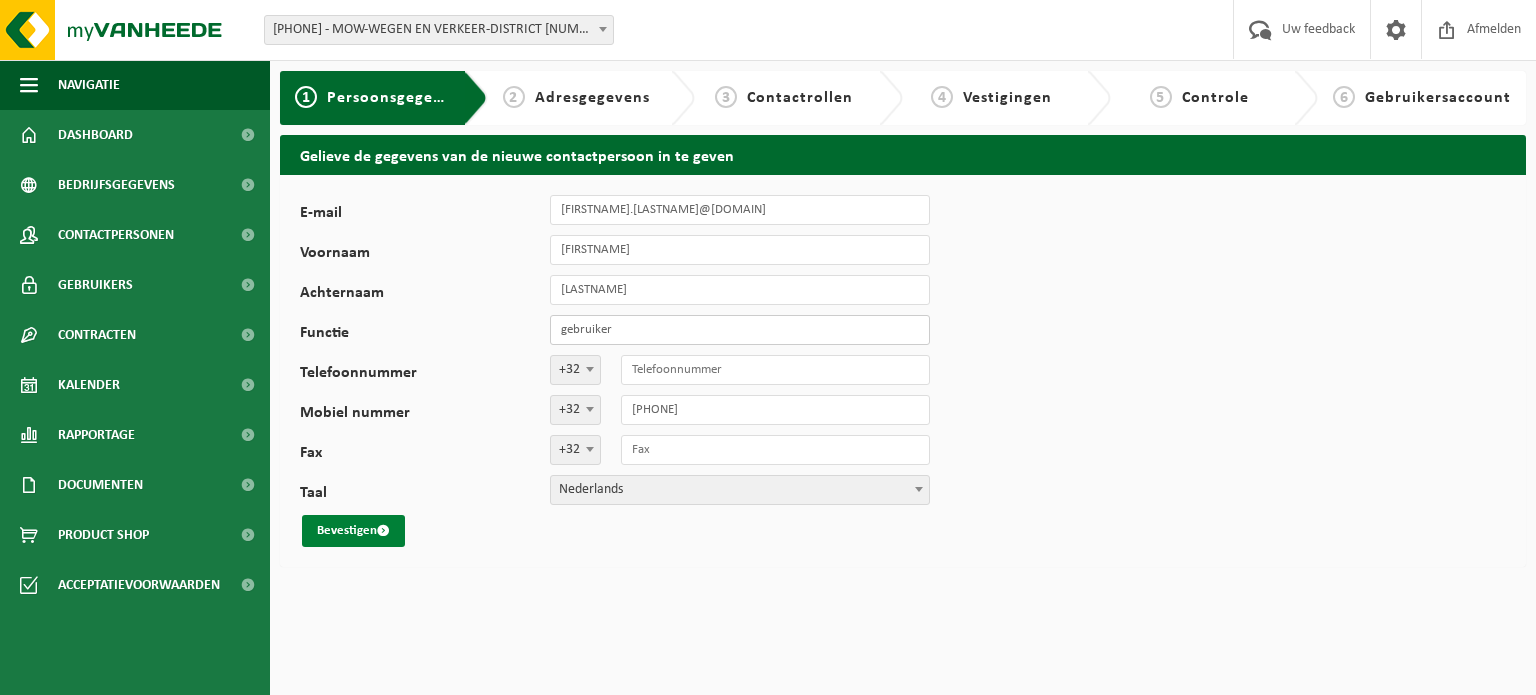 type on "gebruiker" 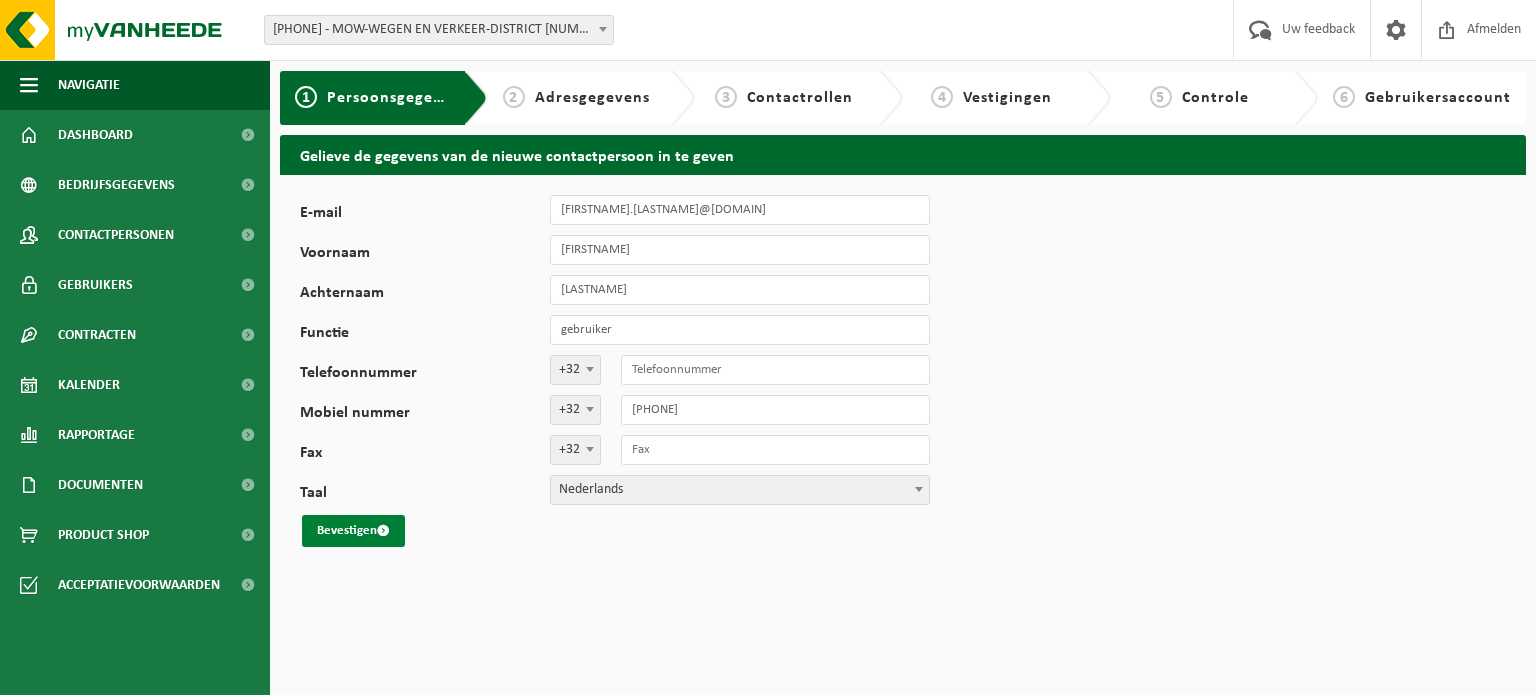 click on "Bevestigen" at bounding box center (353, 531) 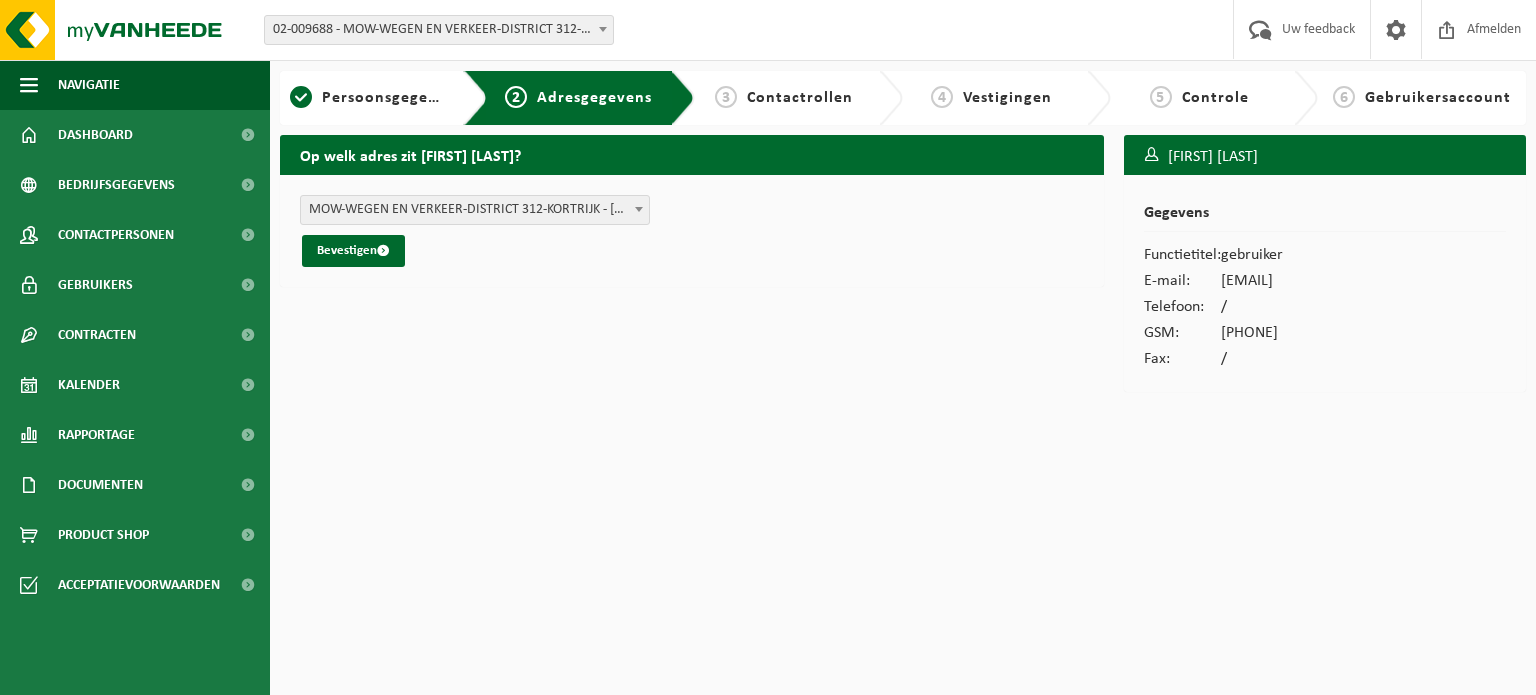 scroll, scrollTop: 0, scrollLeft: 0, axis: both 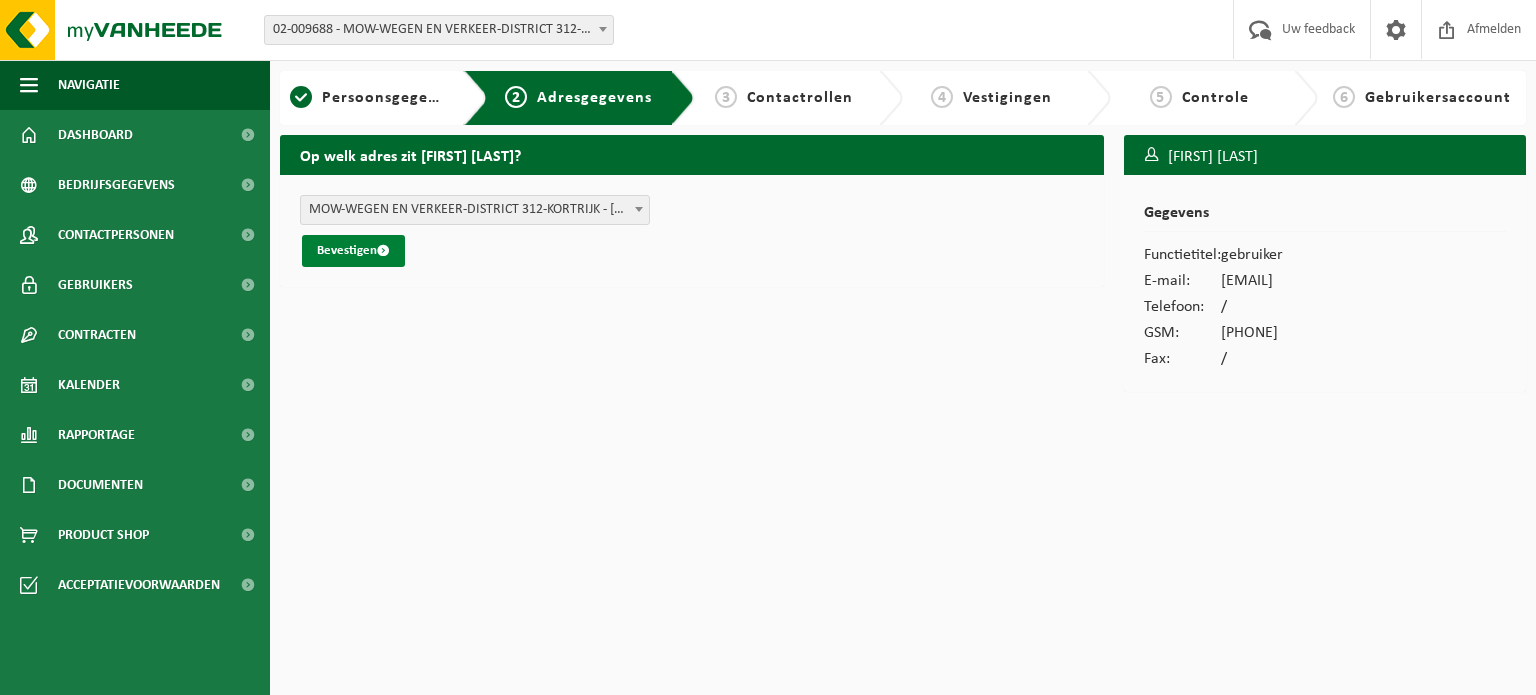 click on "Bevestigen" at bounding box center (353, 251) 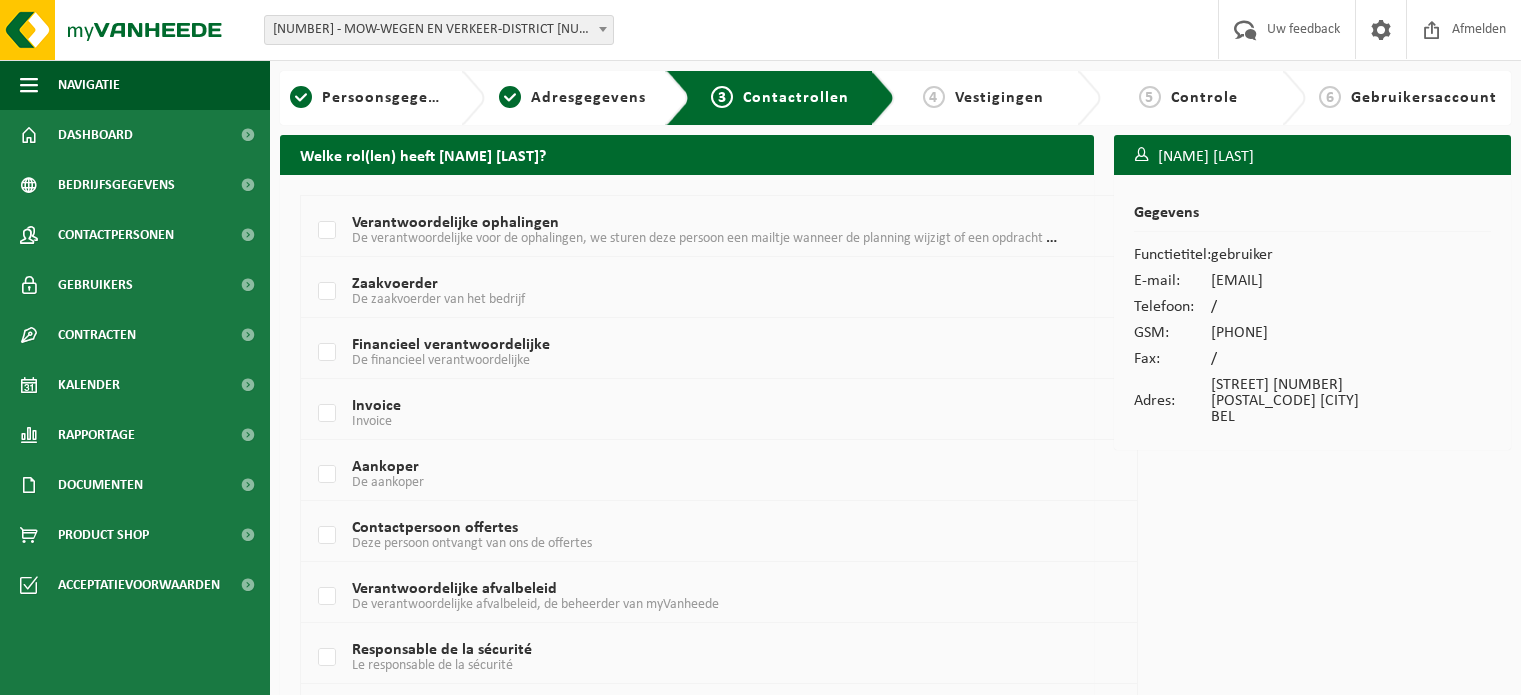 scroll, scrollTop: 0, scrollLeft: 0, axis: both 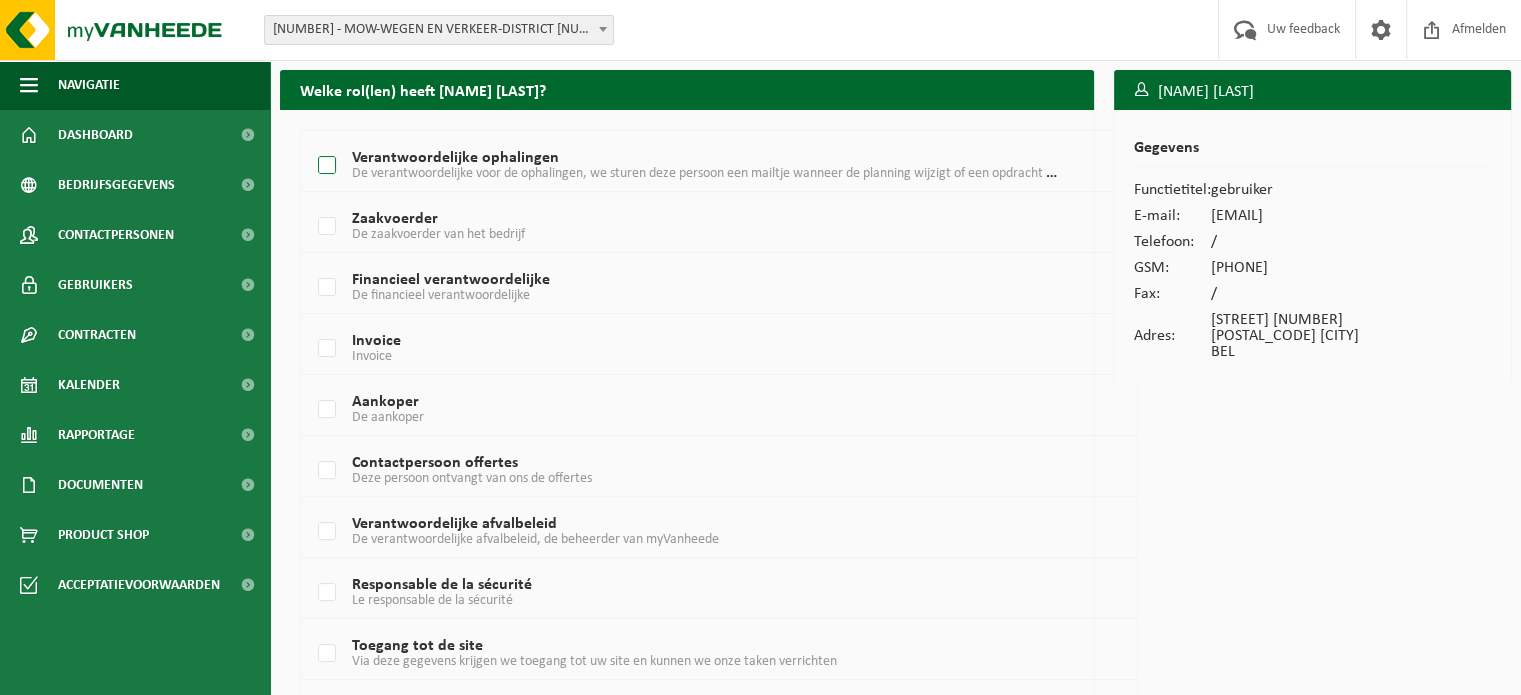 click on "Verantwoordelijke ophalingen   De verantwoordelijke voor de ophalingen, we sturen deze persoon een mailtje wanneer de planning wijzigt of een opdracht ingepland werd." at bounding box center (685, 166) 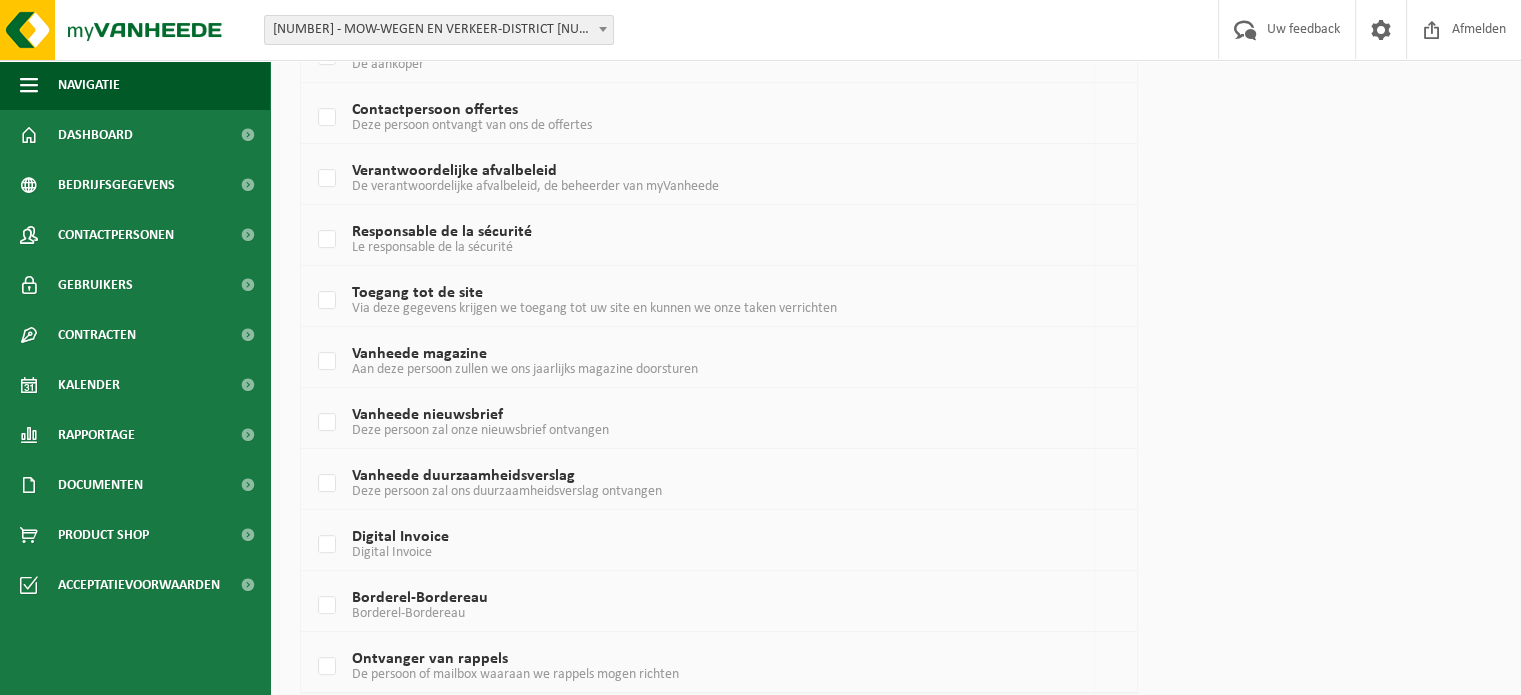 scroll, scrollTop: 494, scrollLeft: 0, axis: vertical 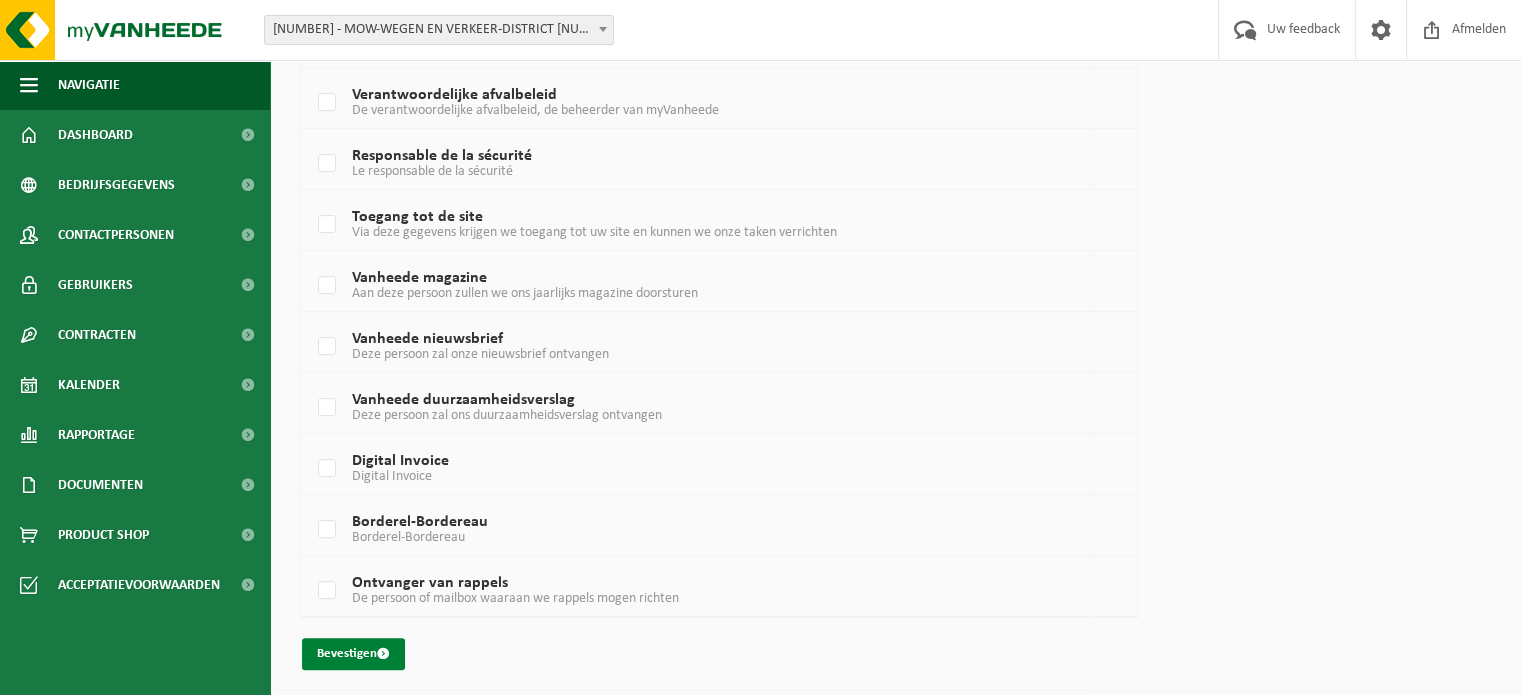 click on "Bevestigen" at bounding box center [353, 654] 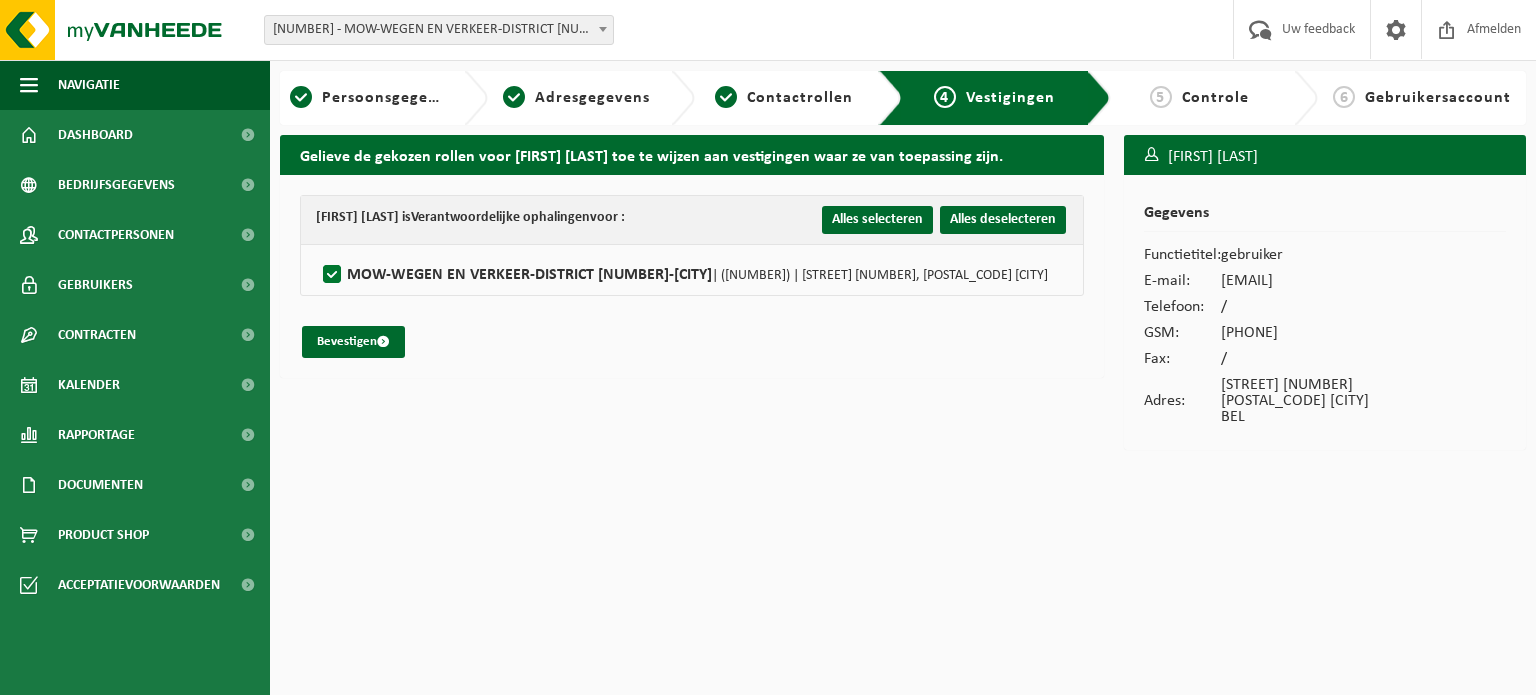 scroll, scrollTop: 0, scrollLeft: 0, axis: both 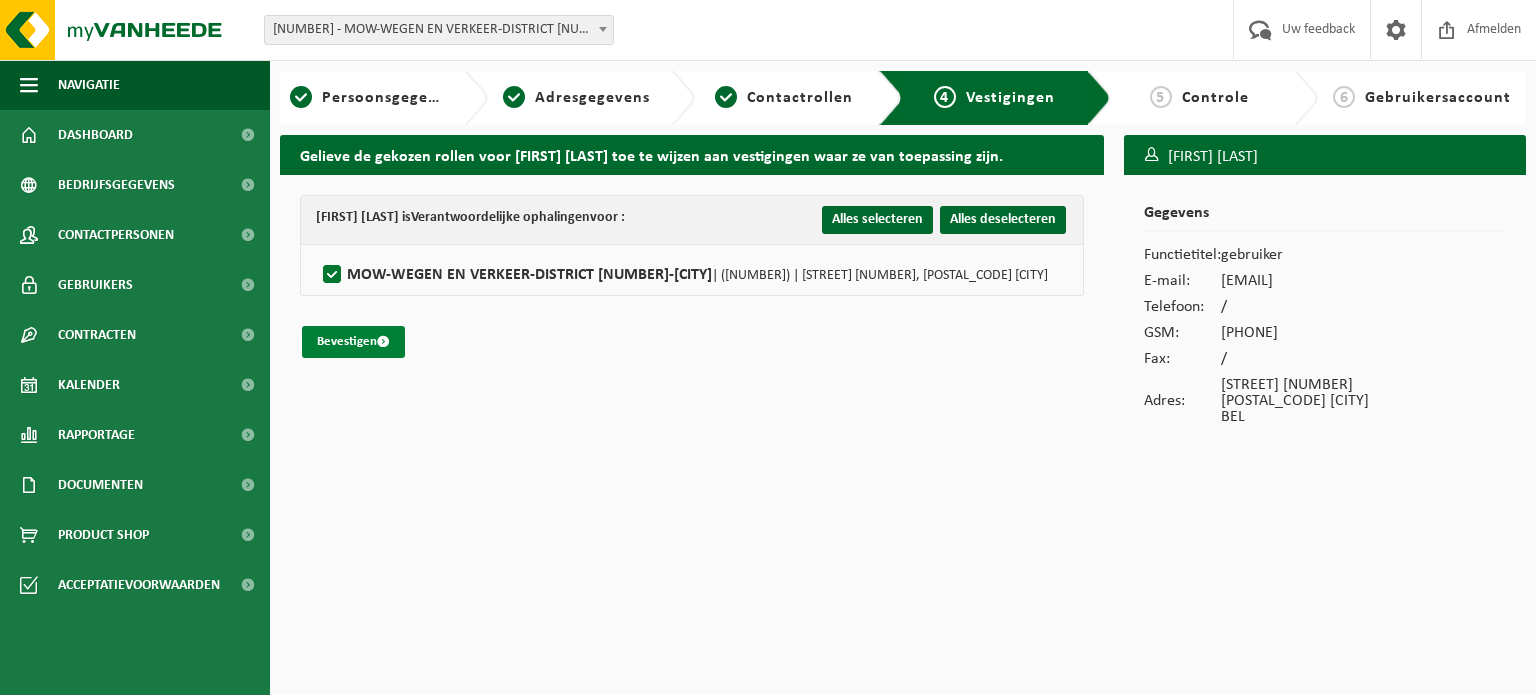 click on "Bevestigen" at bounding box center [353, 342] 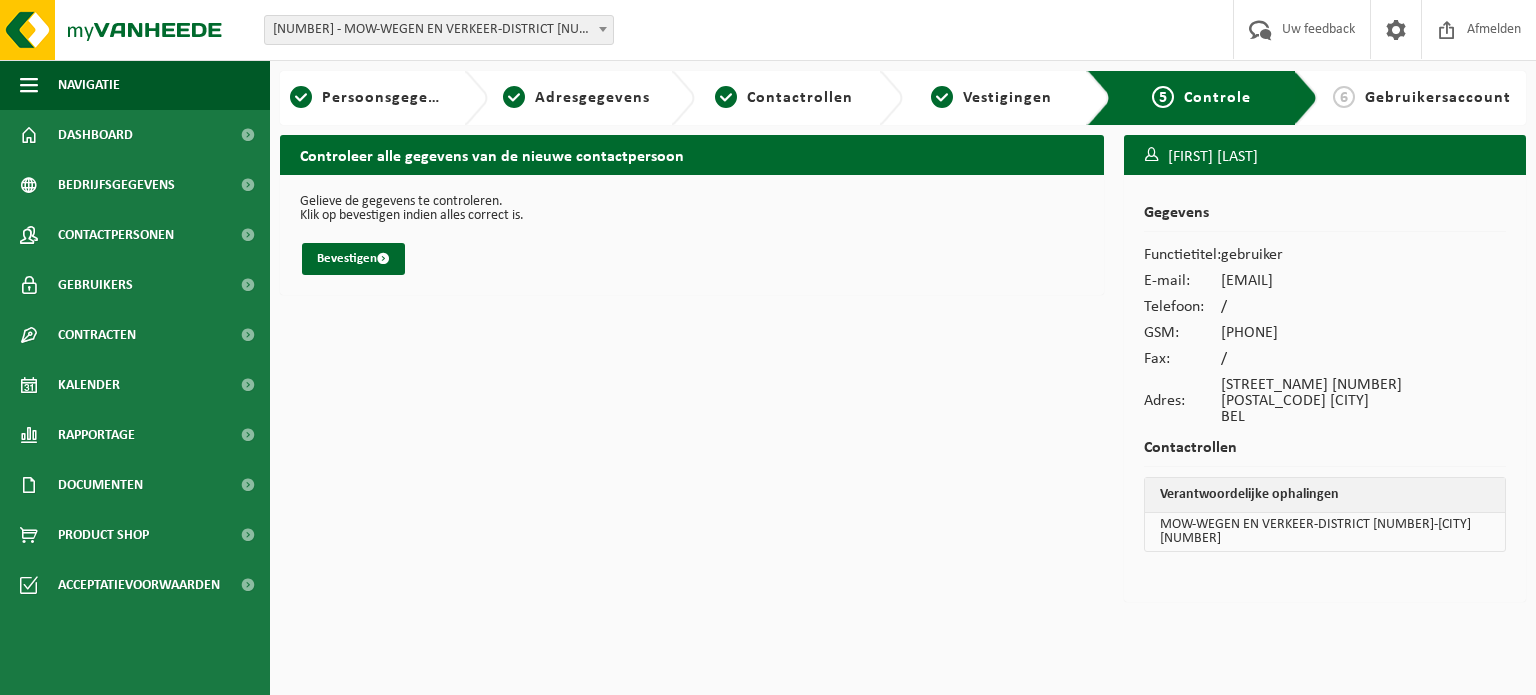 scroll, scrollTop: 0, scrollLeft: 0, axis: both 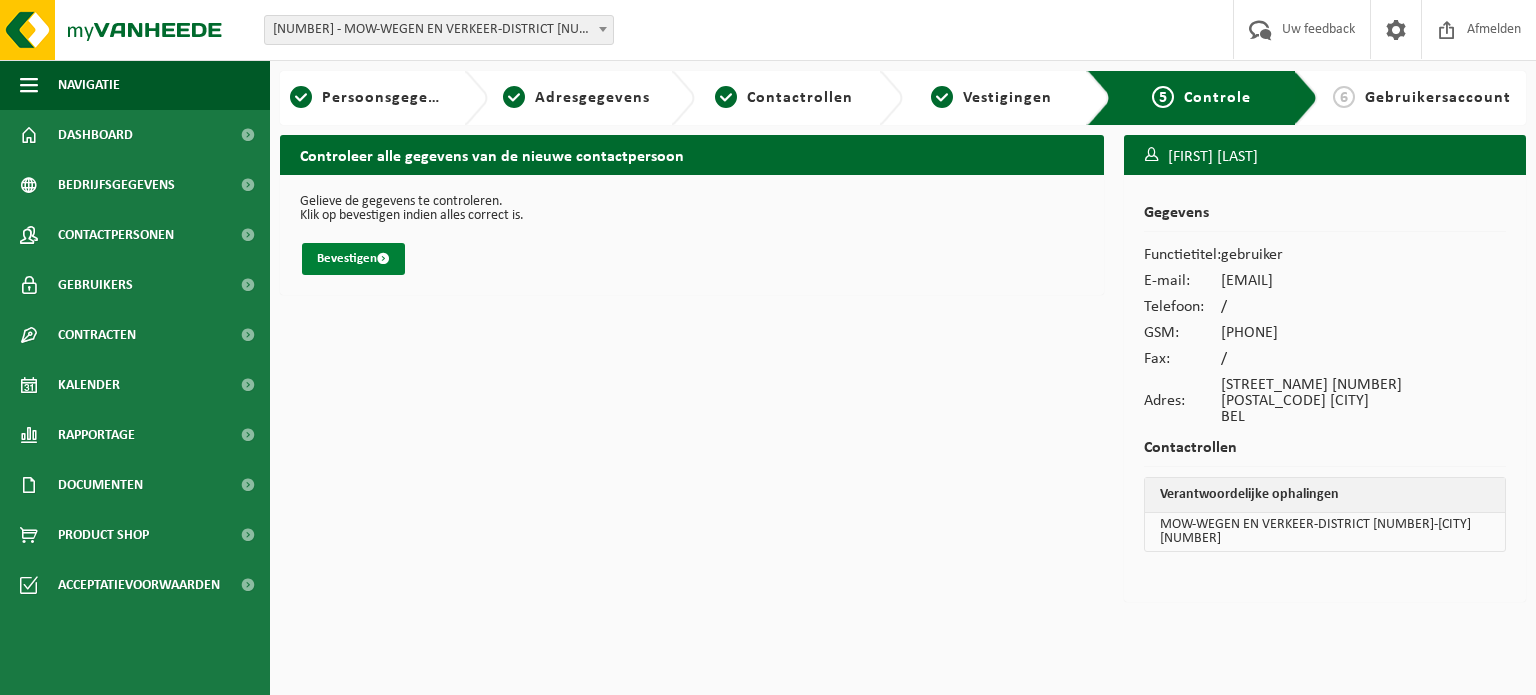 click on "Bevestigen" at bounding box center (353, 259) 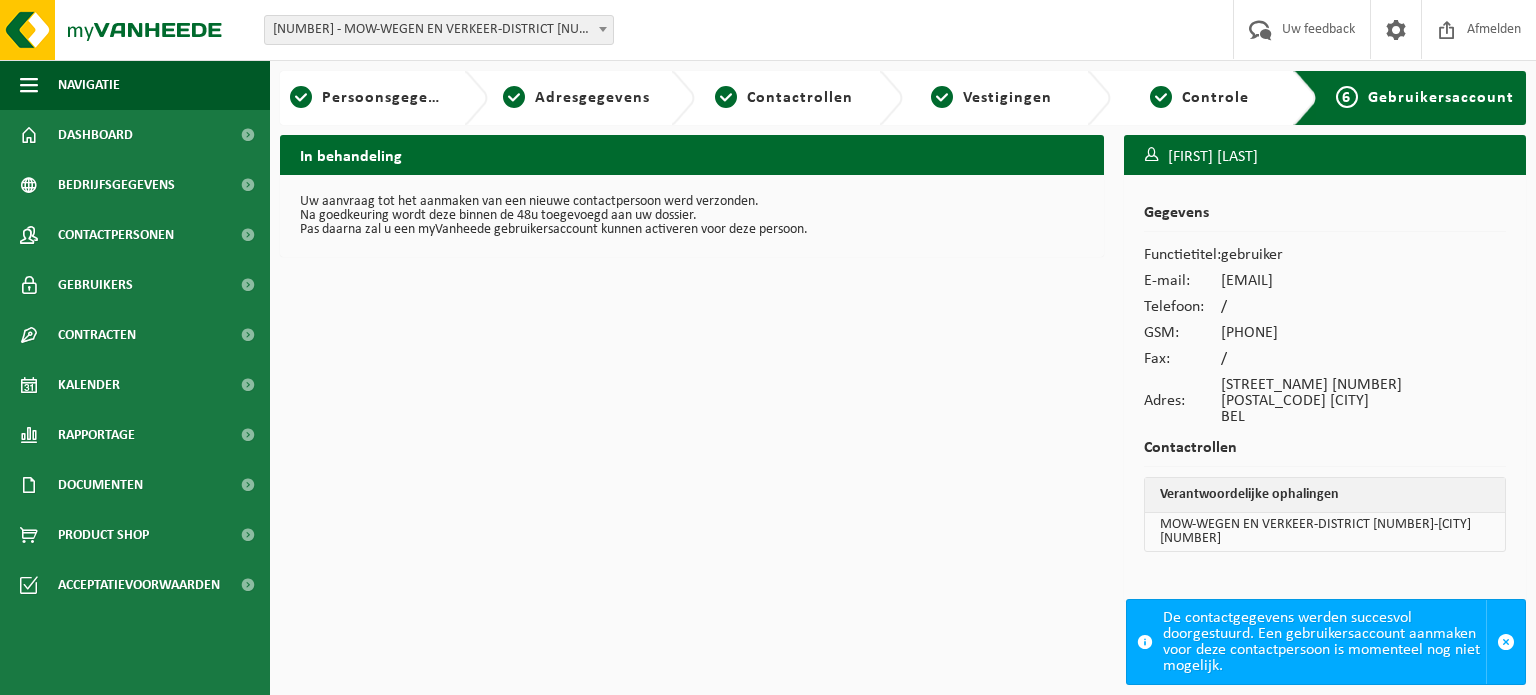 scroll, scrollTop: 0, scrollLeft: 0, axis: both 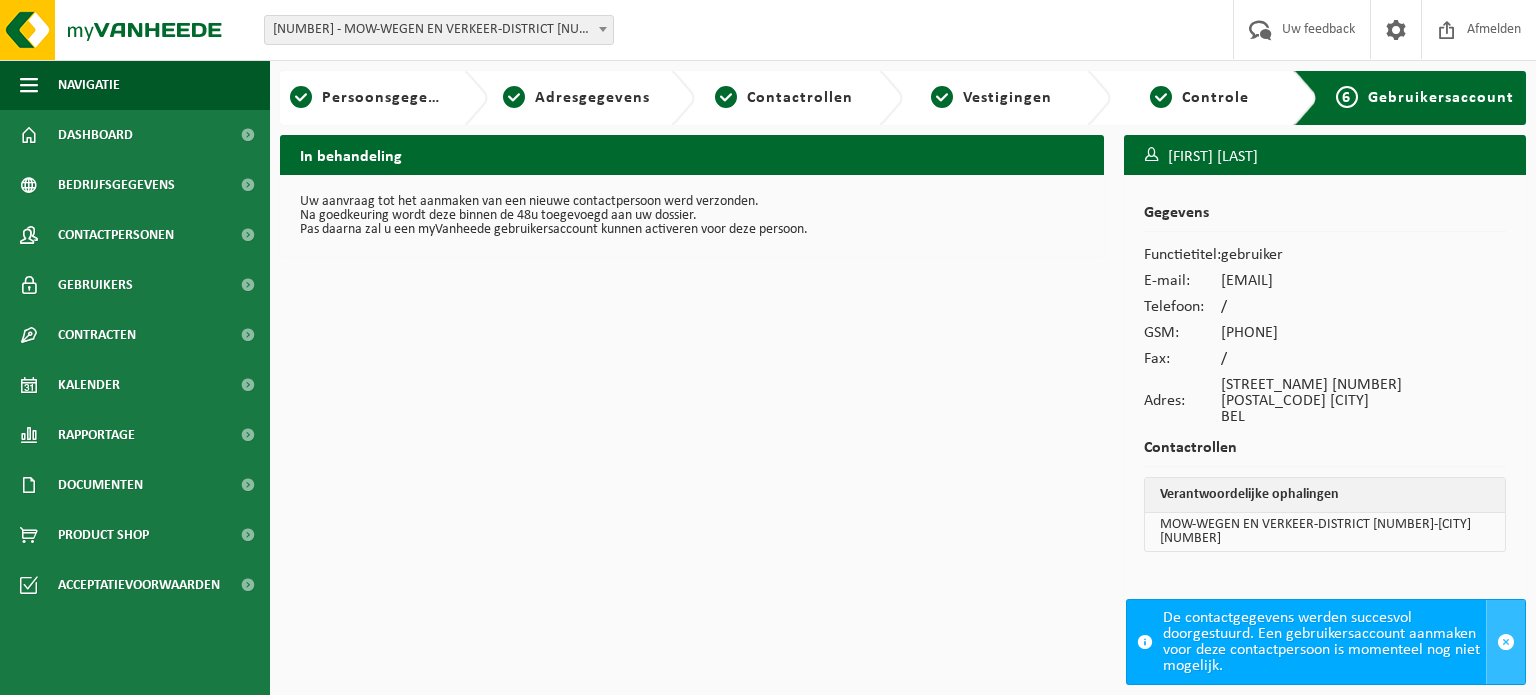 click at bounding box center (1506, 642) 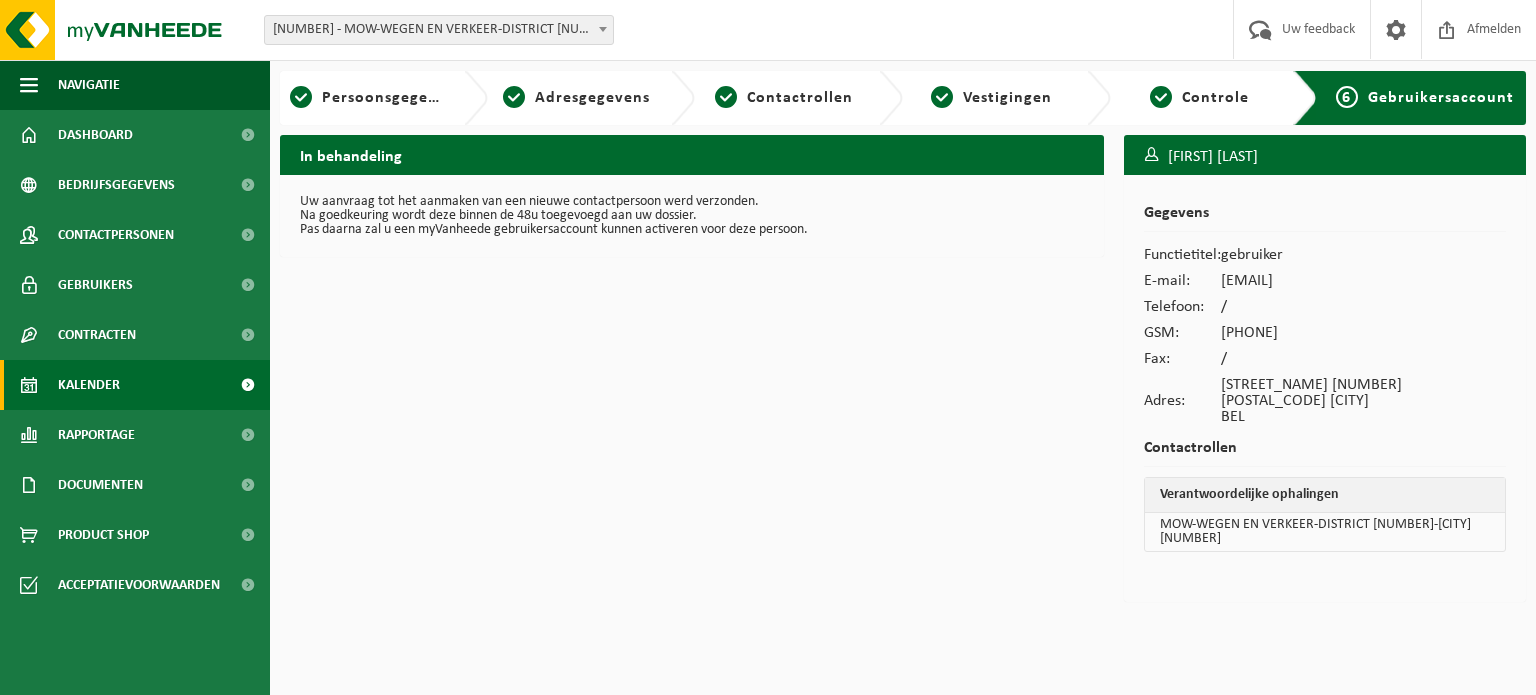 click on "Kalender" at bounding box center [135, 385] 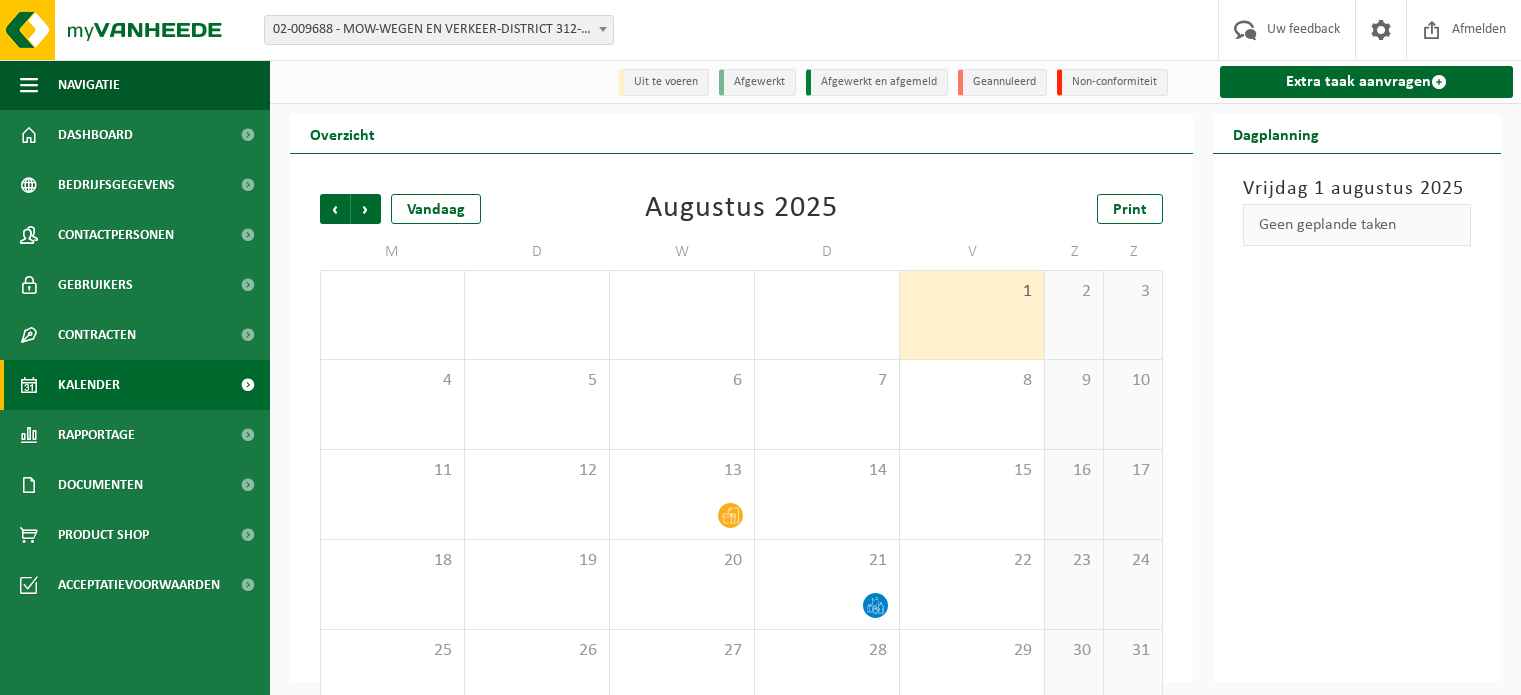 scroll, scrollTop: 0, scrollLeft: 0, axis: both 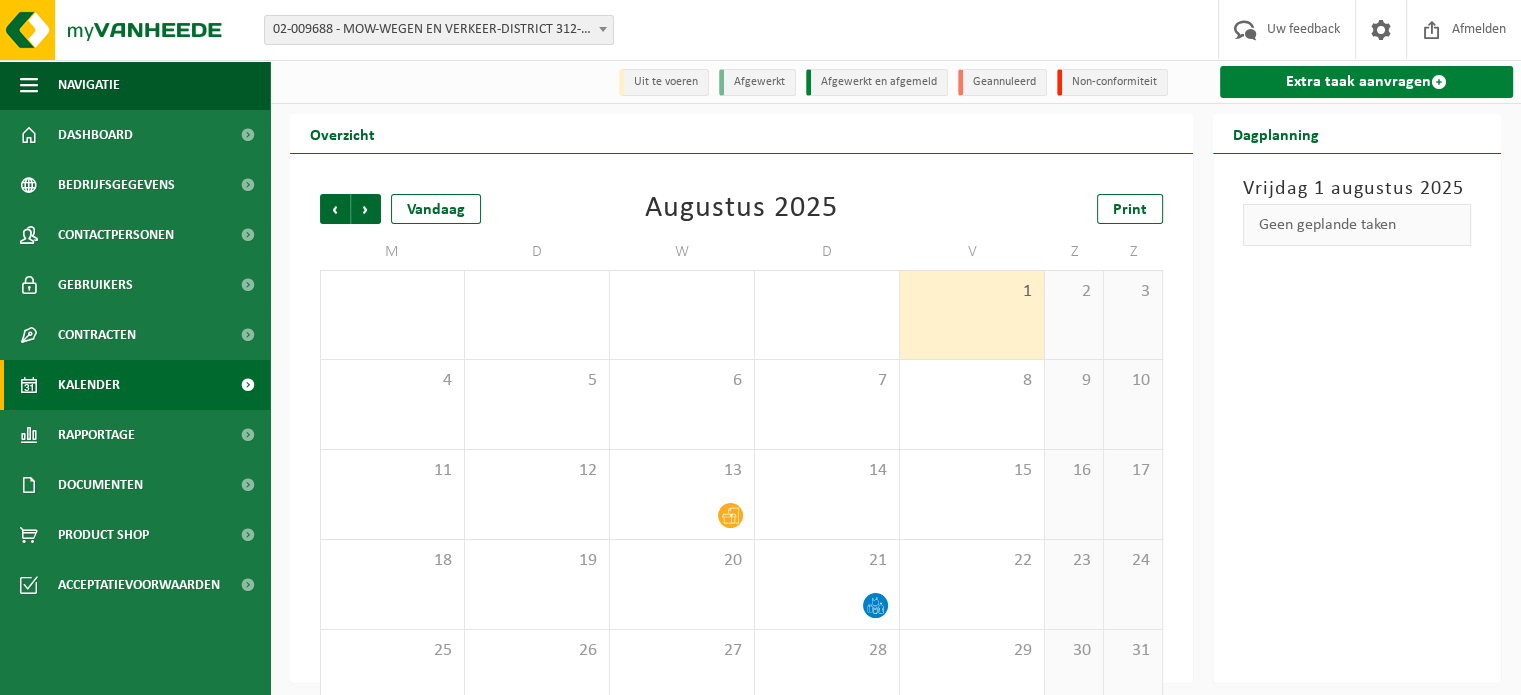 click on "Extra taak aanvragen" at bounding box center [1366, 82] 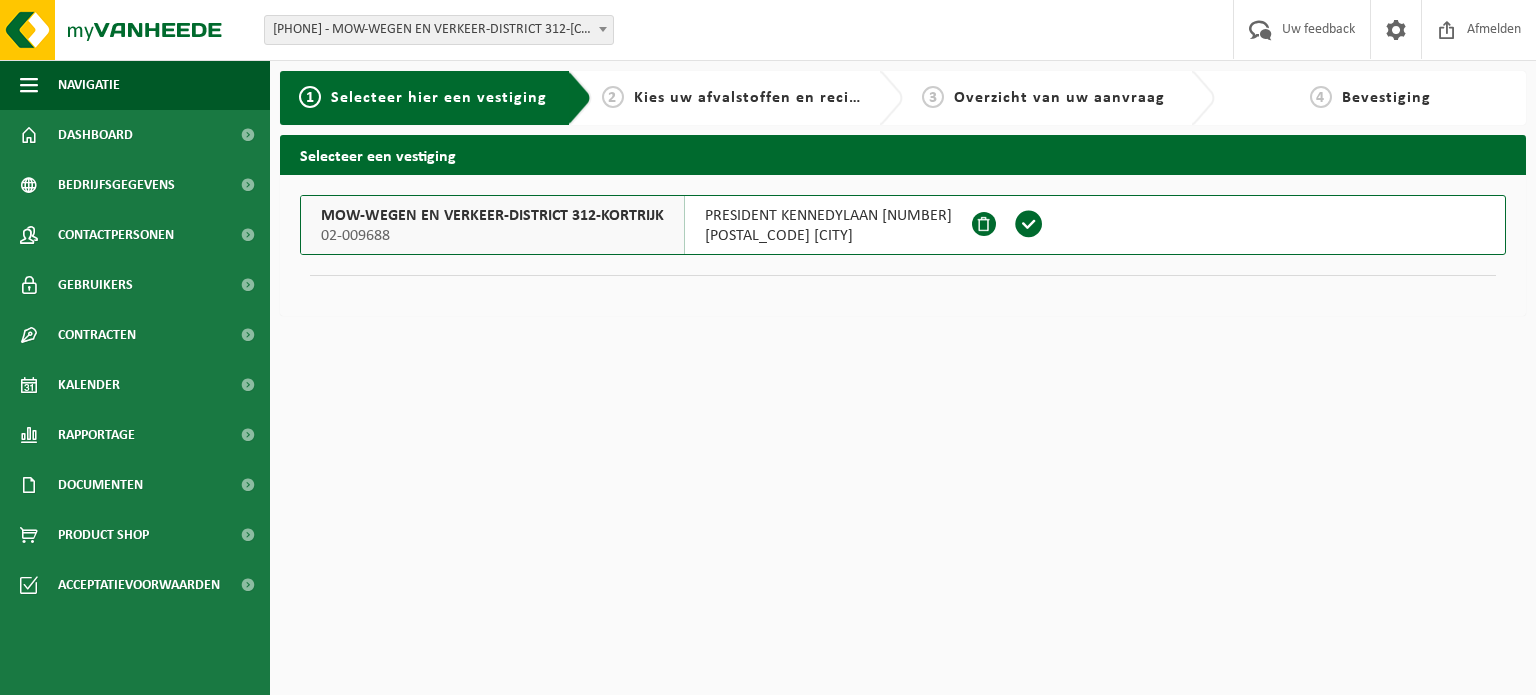 scroll, scrollTop: 0, scrollLeft: 0, axis: both 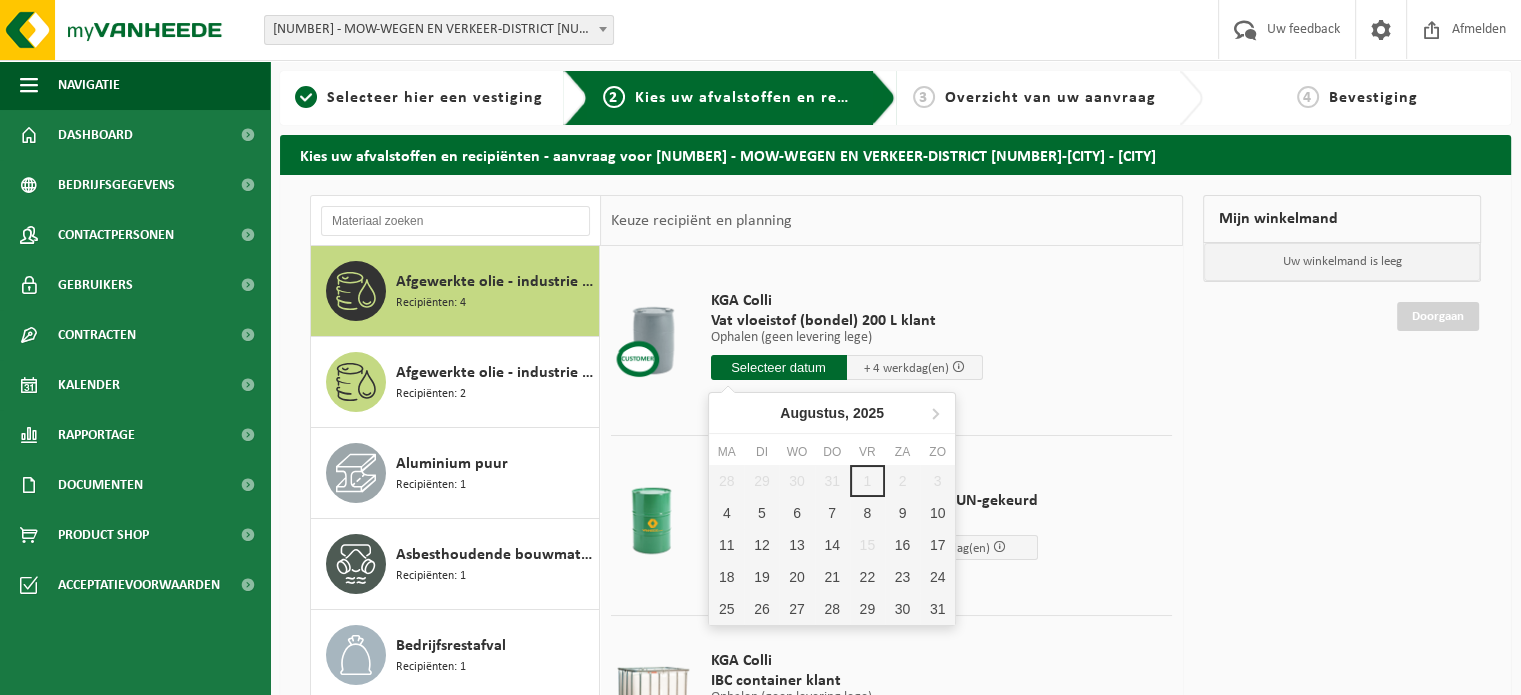 click at bounding box center [779, 367] 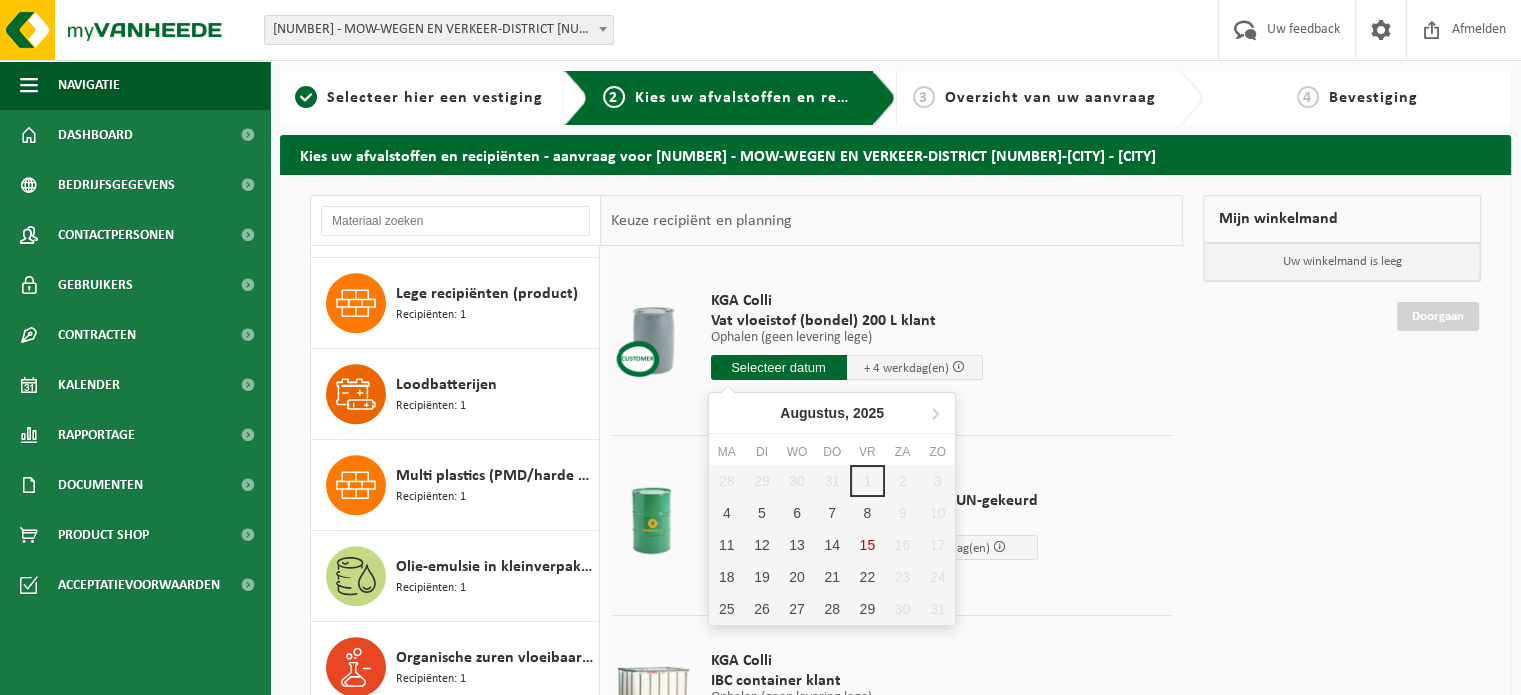 scroll, scrollTop: 1399, scrollLeft: 0, axis: vertical 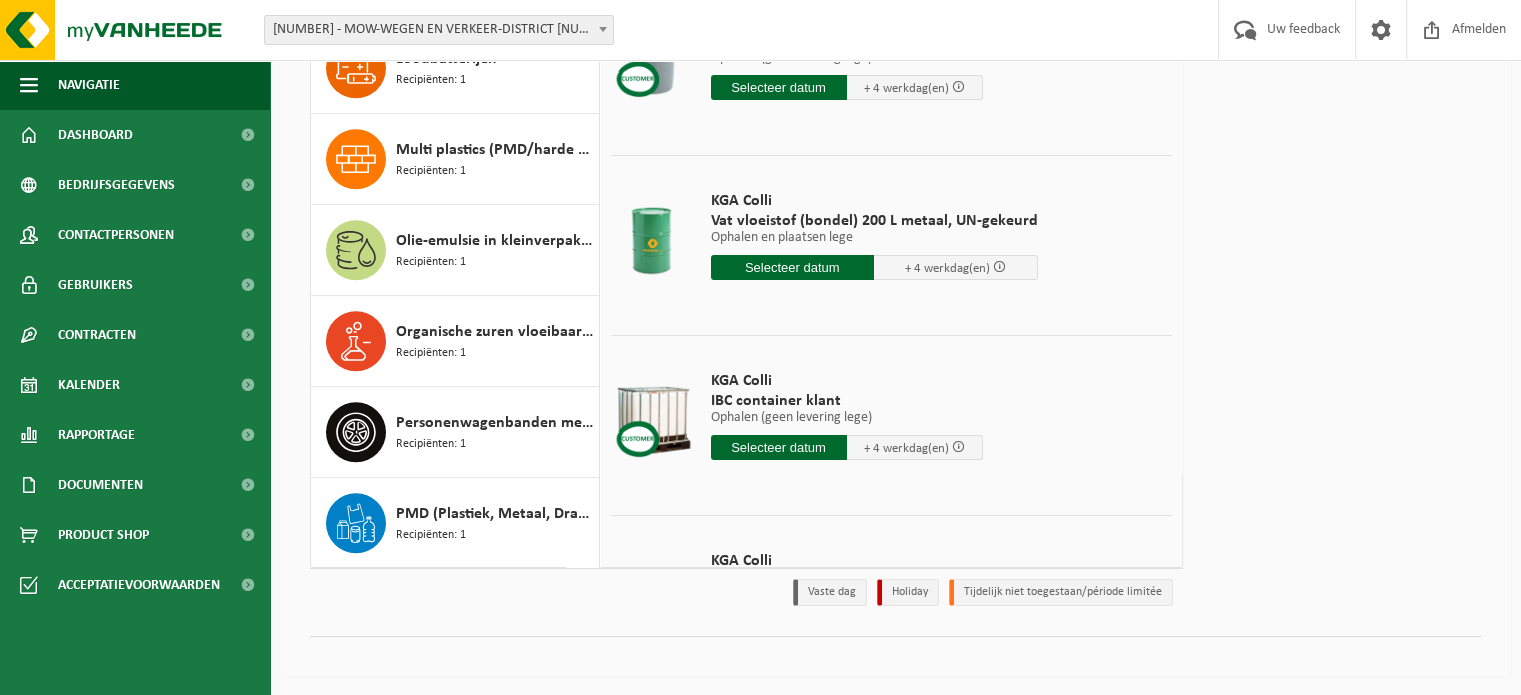 click on "Afgewerkte olie - industrie in 200lt   Recipiënten: 4                                   Afgewerkte olie - industrie in kleinverpakking   Recipiënten: 2                                   Aluminium puur   Recipiënten: 1                                   Asbesthoudende bouwmaterialen cementgebonden (hechtgebonden)   Recipiënten: 1                                   Bedrijfsrestafval   Recipiënten: 1                                   Behandeld hout (B)   Recipiënten: 1                                   Elektronische apparatuur - overige (OVE)   Recipiënten: 1                                   Elektronische apparatuur (KV) koelvries (huishoudelijk)   Recipiënten: 1                                   Gasflessen, niet leeg (butaan)   Recipiënten: 1                                   Gasflessen, niet leeg (distikstofoxide)   Recipiënten: 2                                   Gasflessen, niet leeg (helium)   Recipiënten: 1                                     Recipiënten: 1" at bounding box center (456, 266) 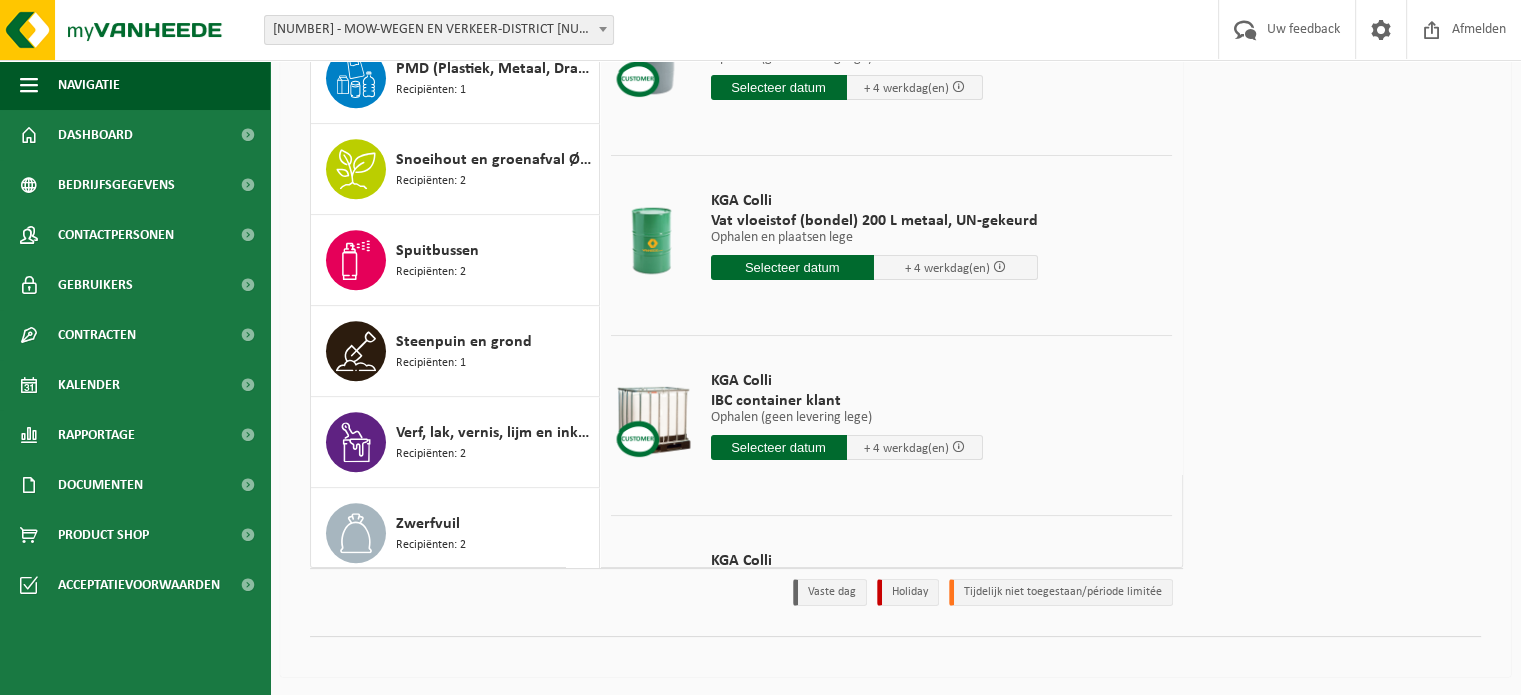 scroll, scrollTop: 1850, scrollLeft: 0, axis: vertical 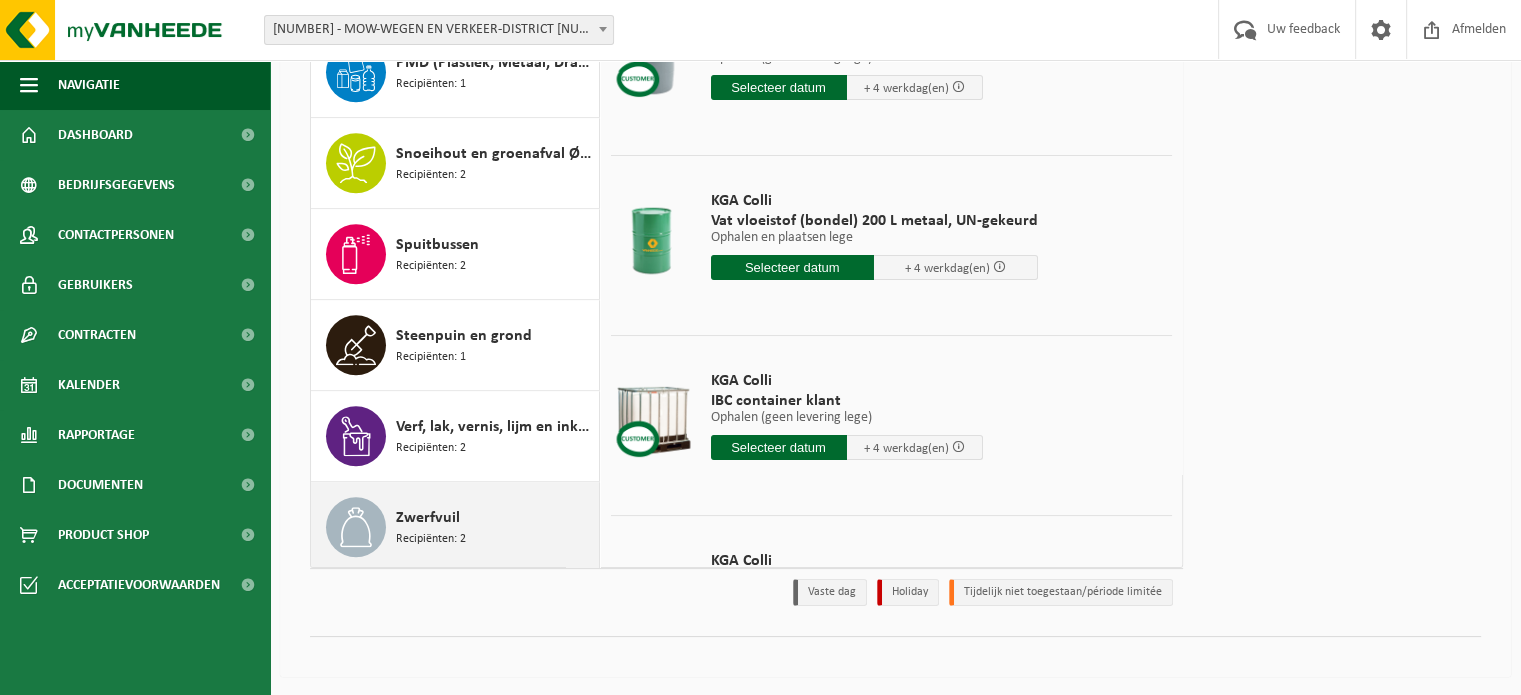 click at bounding box center (356, 527) 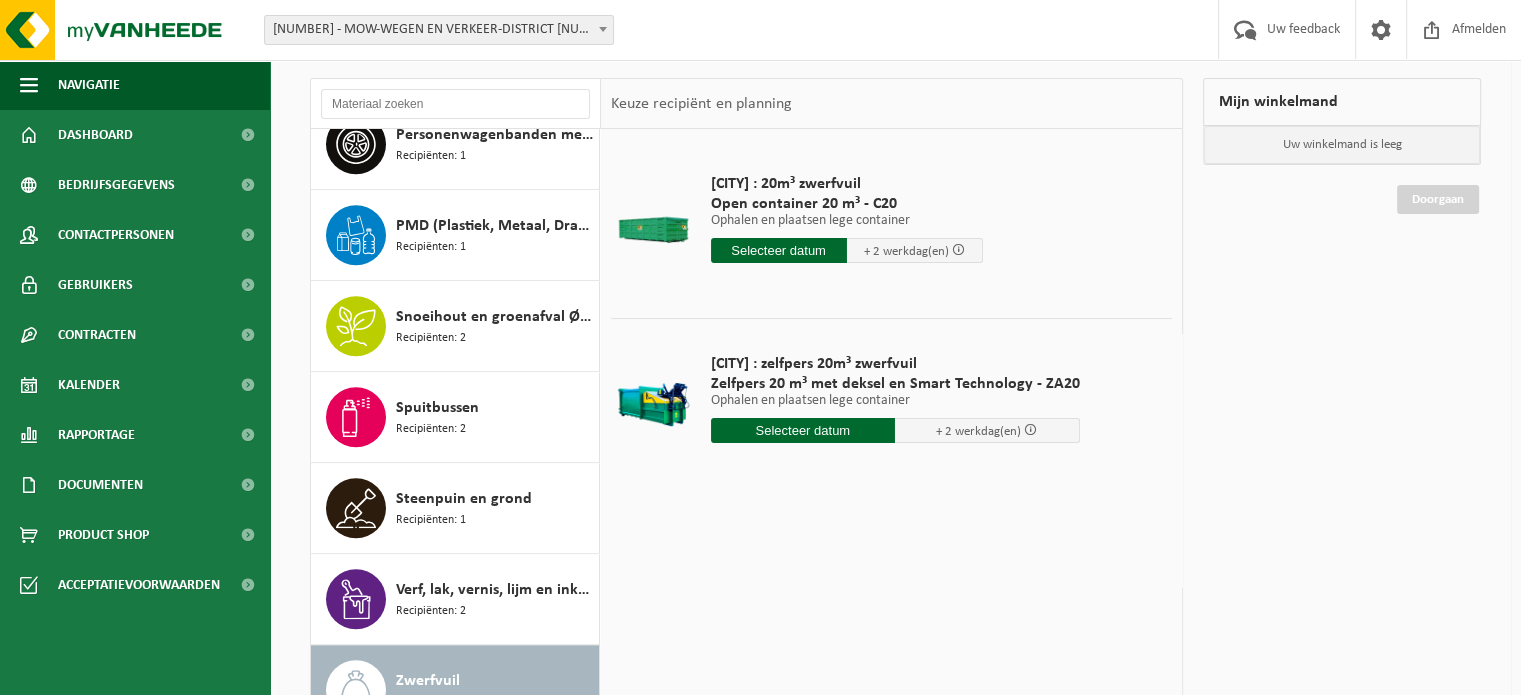 scroll, scrollTop: 116, scrollLeft: 0, axis: vertical 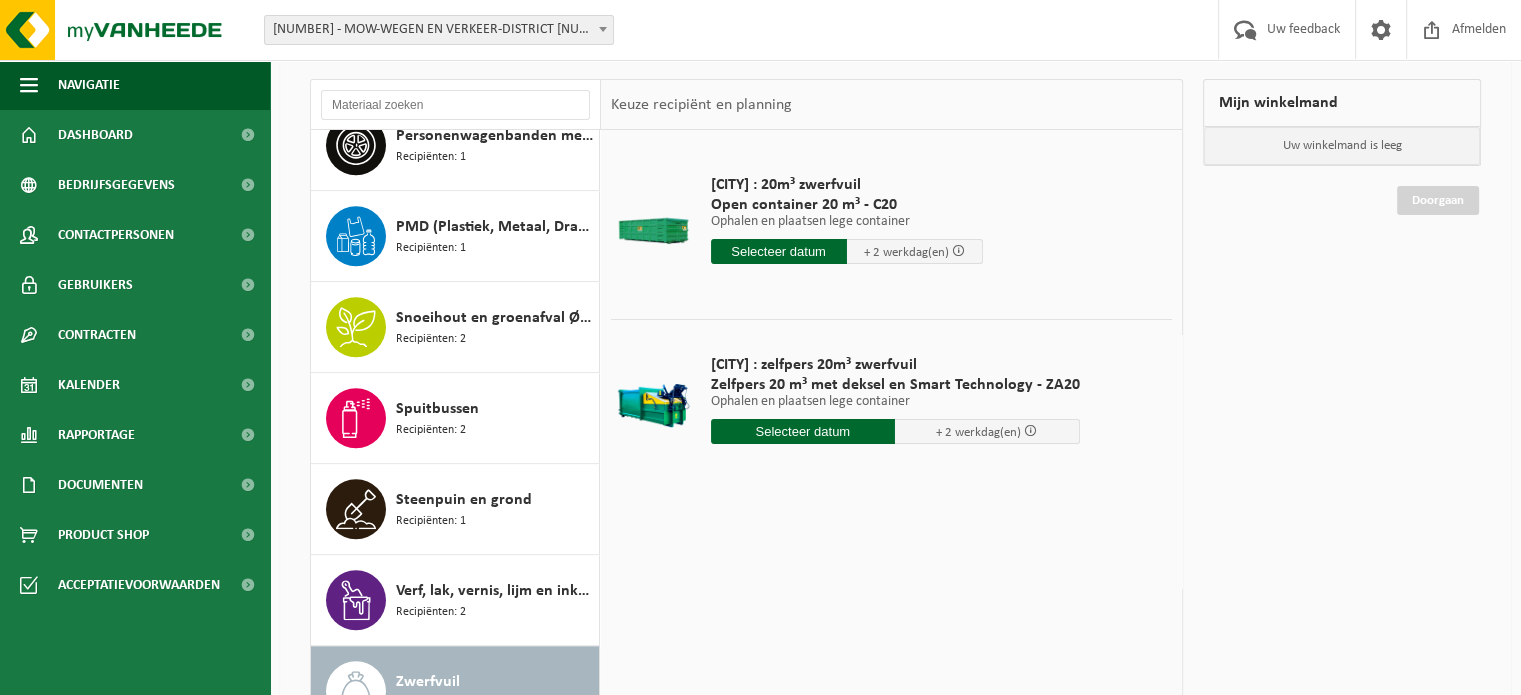 click at bounding box center (779, 251) 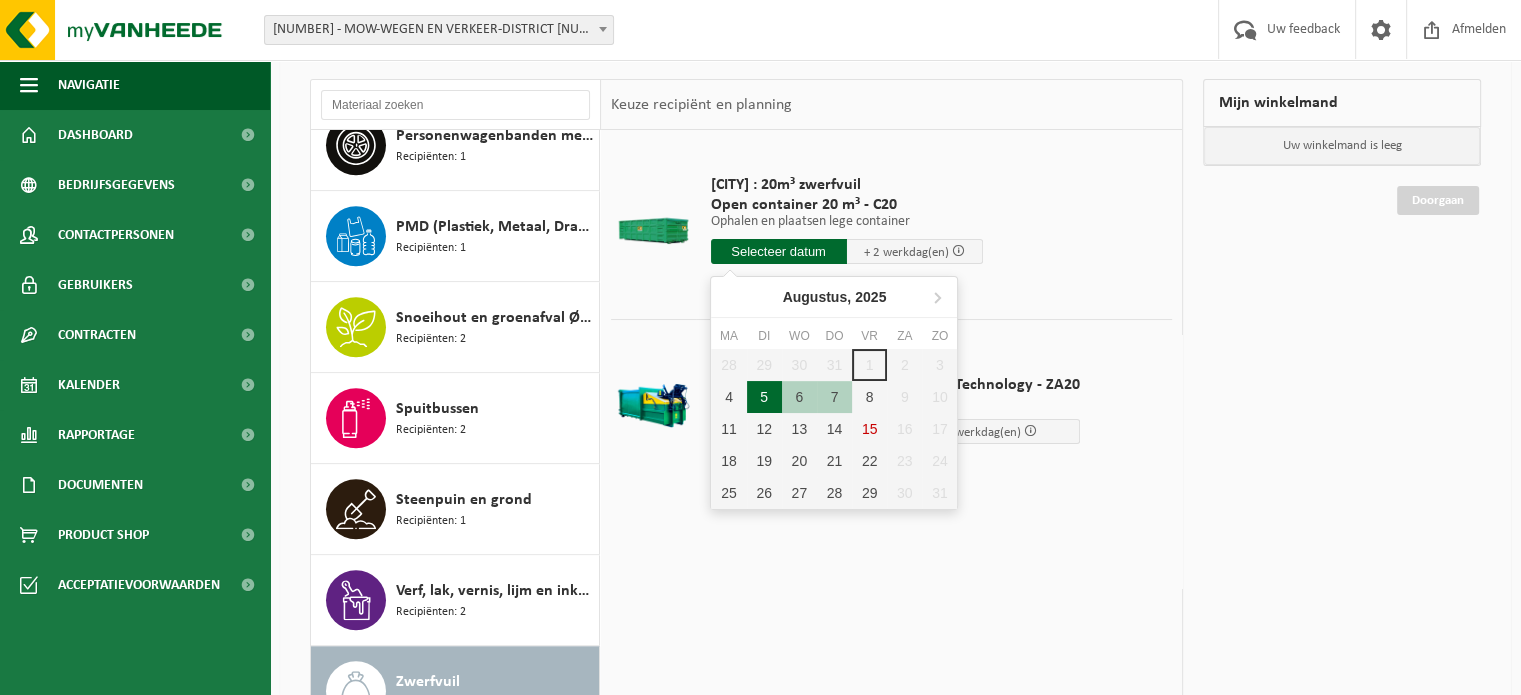 click on "5" at bounding box center [764, 397] 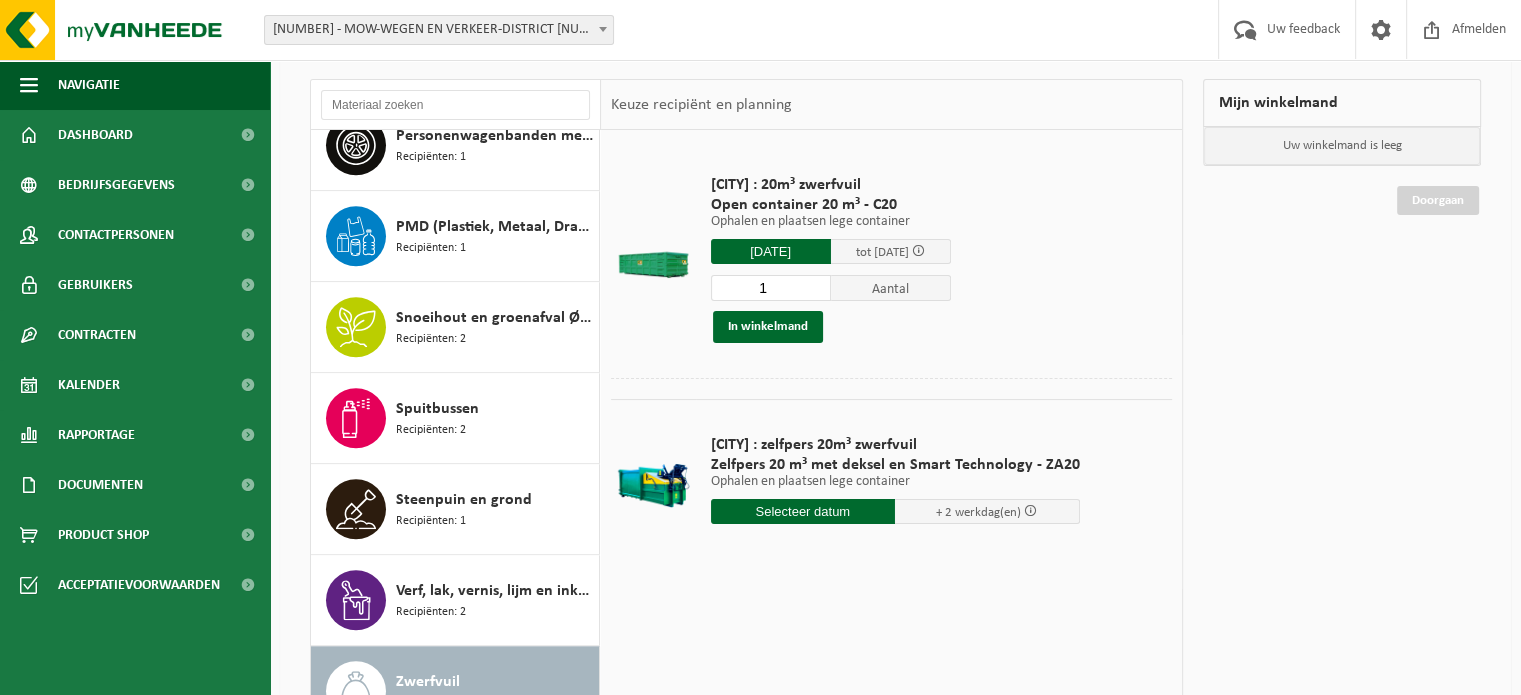 type on "Van 2025-08-05" 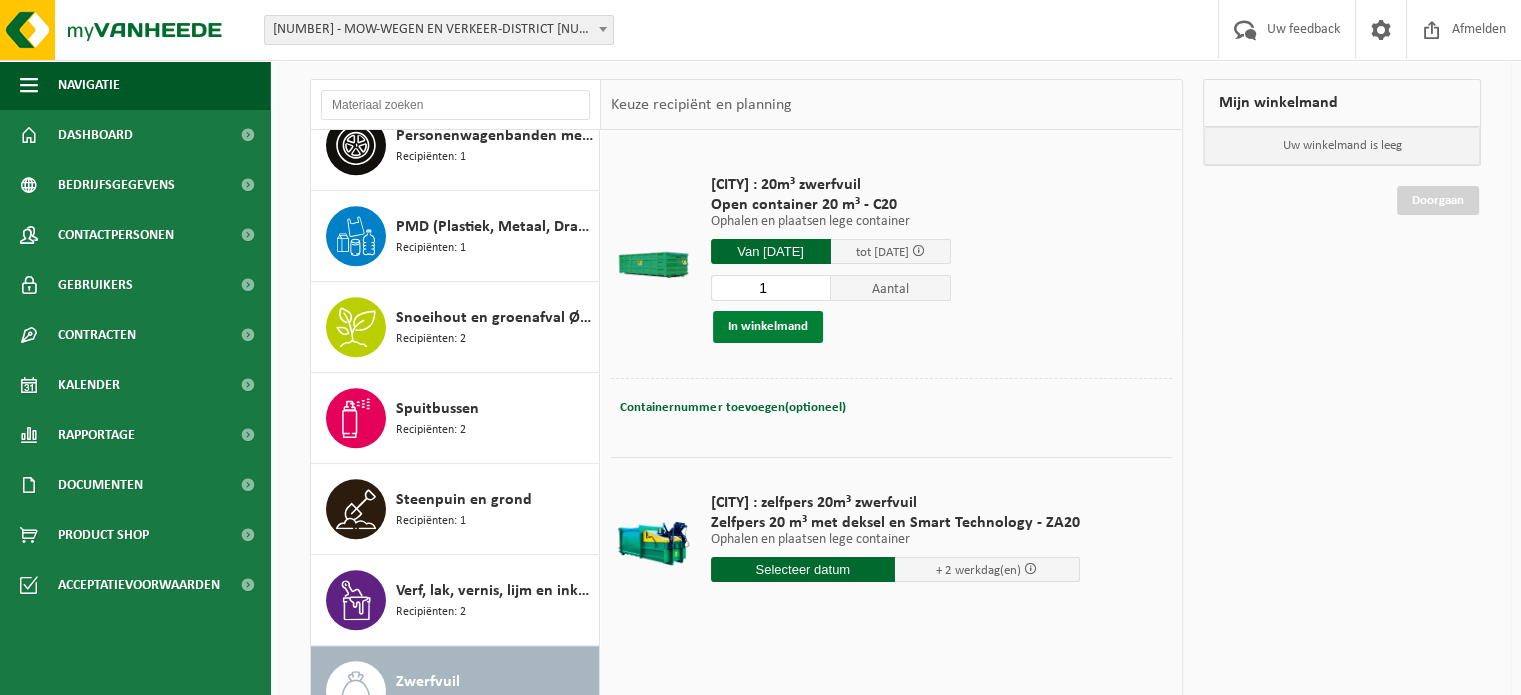 click on "In winkelmand" at bounding box center (768, 327) 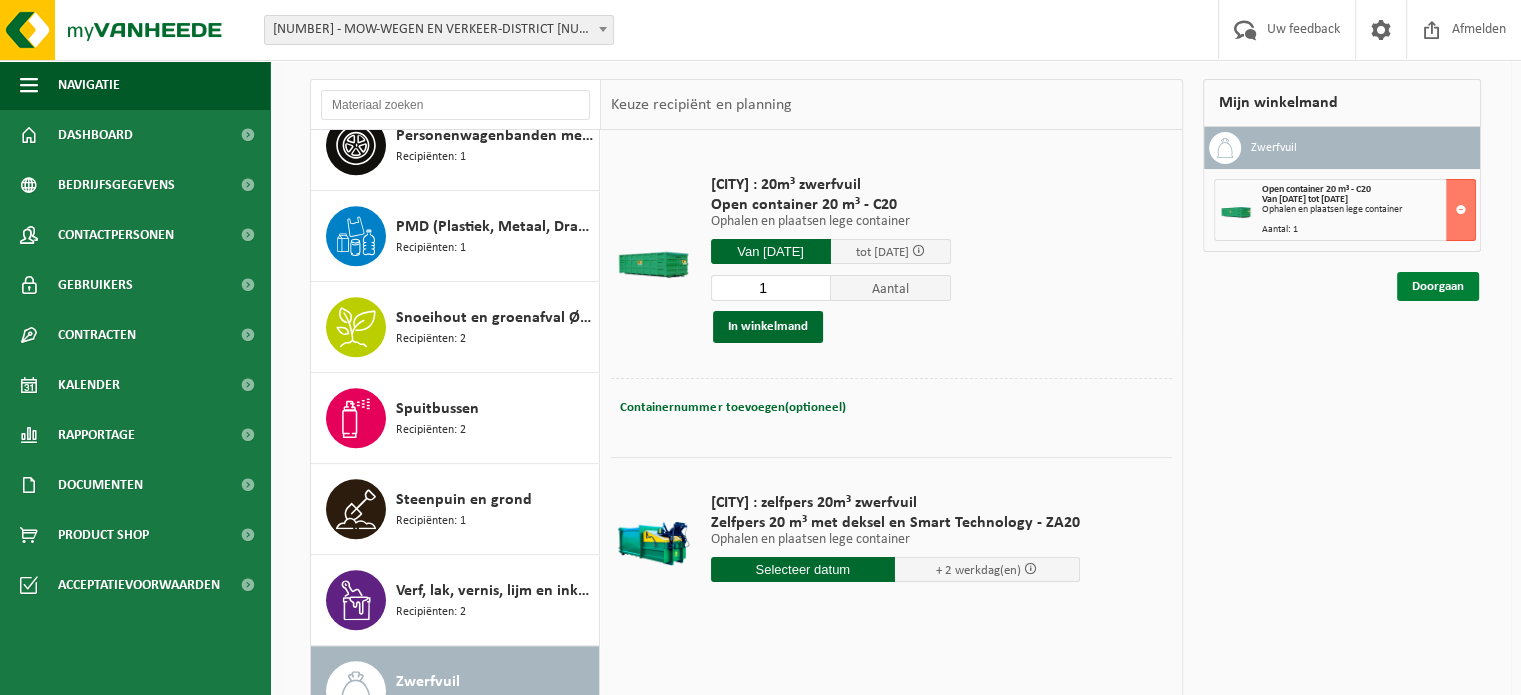 click on "Doorgaan" at bounding box center (1438, 286) 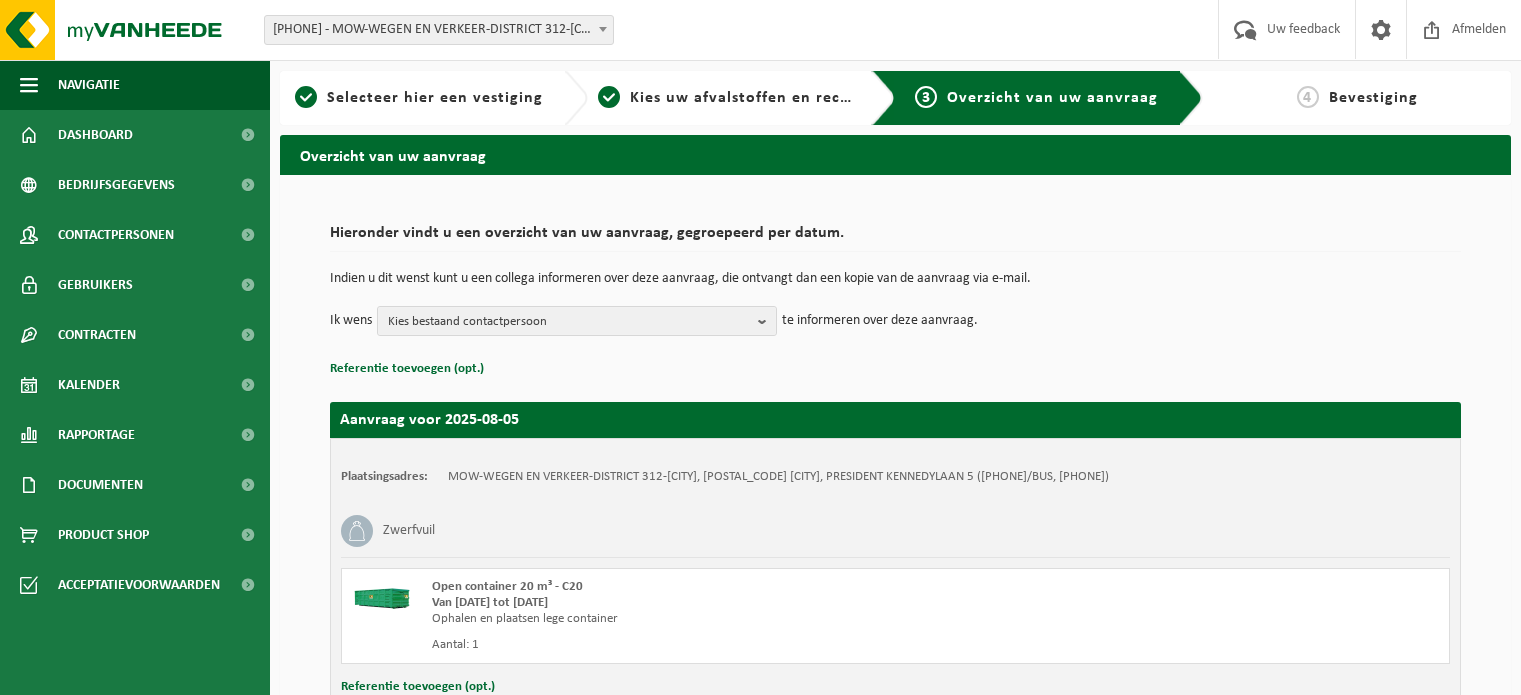 scroll, scrollTop: 0, scrollLeft: 0, axis: both 